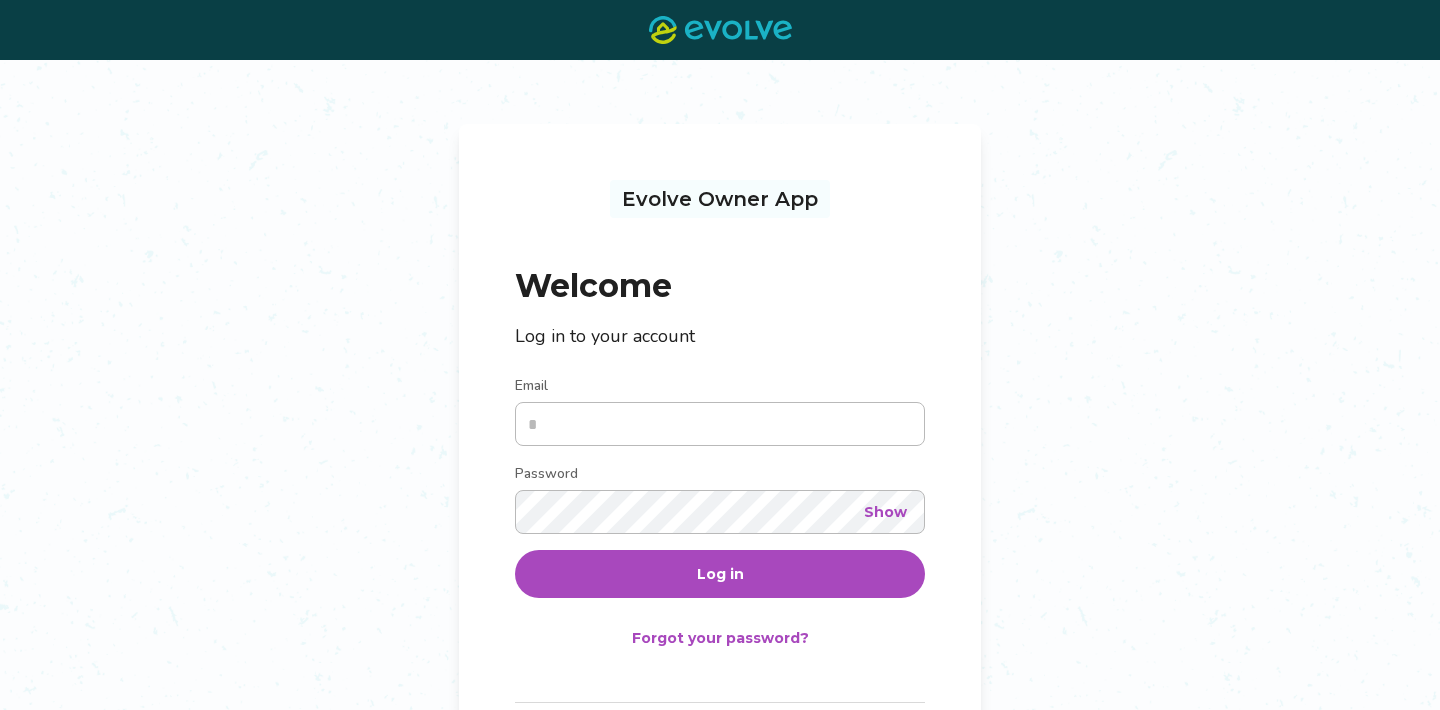 scroll, scrollTop: 0, scrollLeft: 0, axis: both 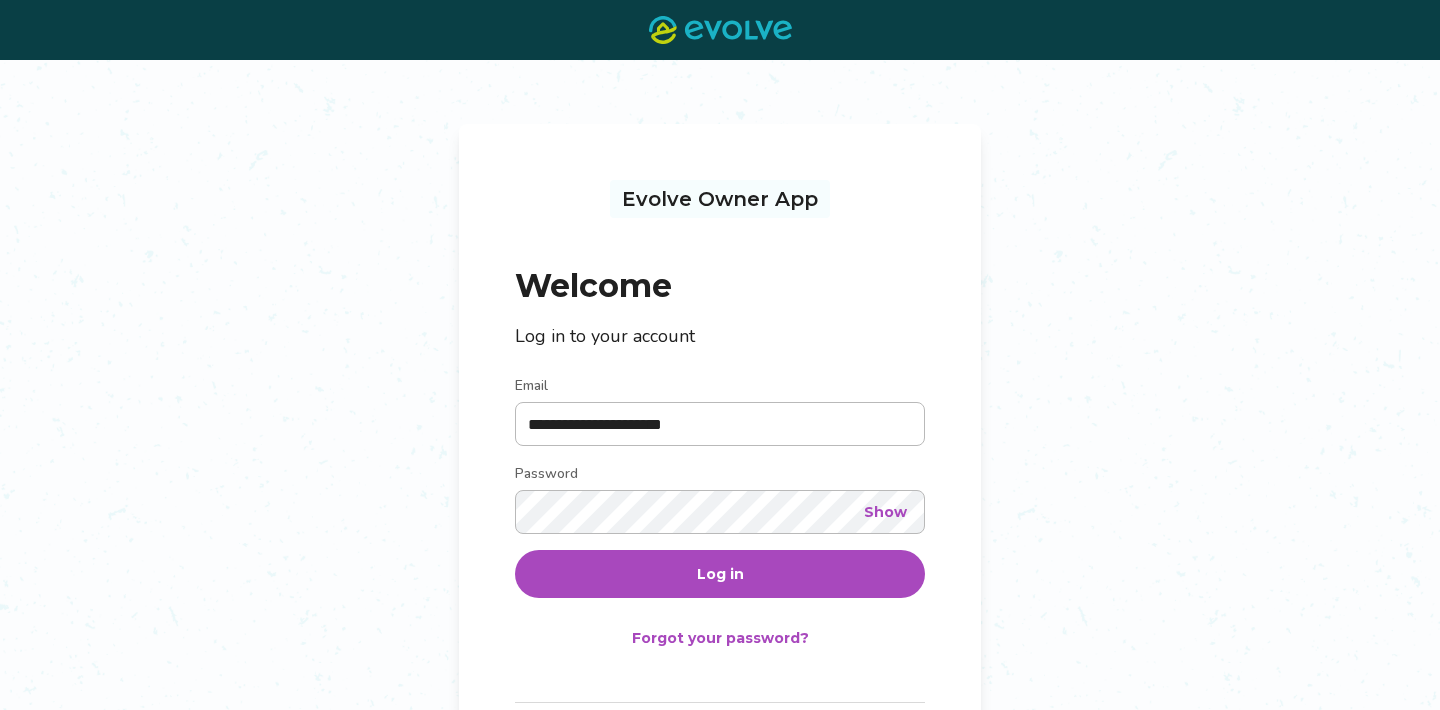 type on "**********" 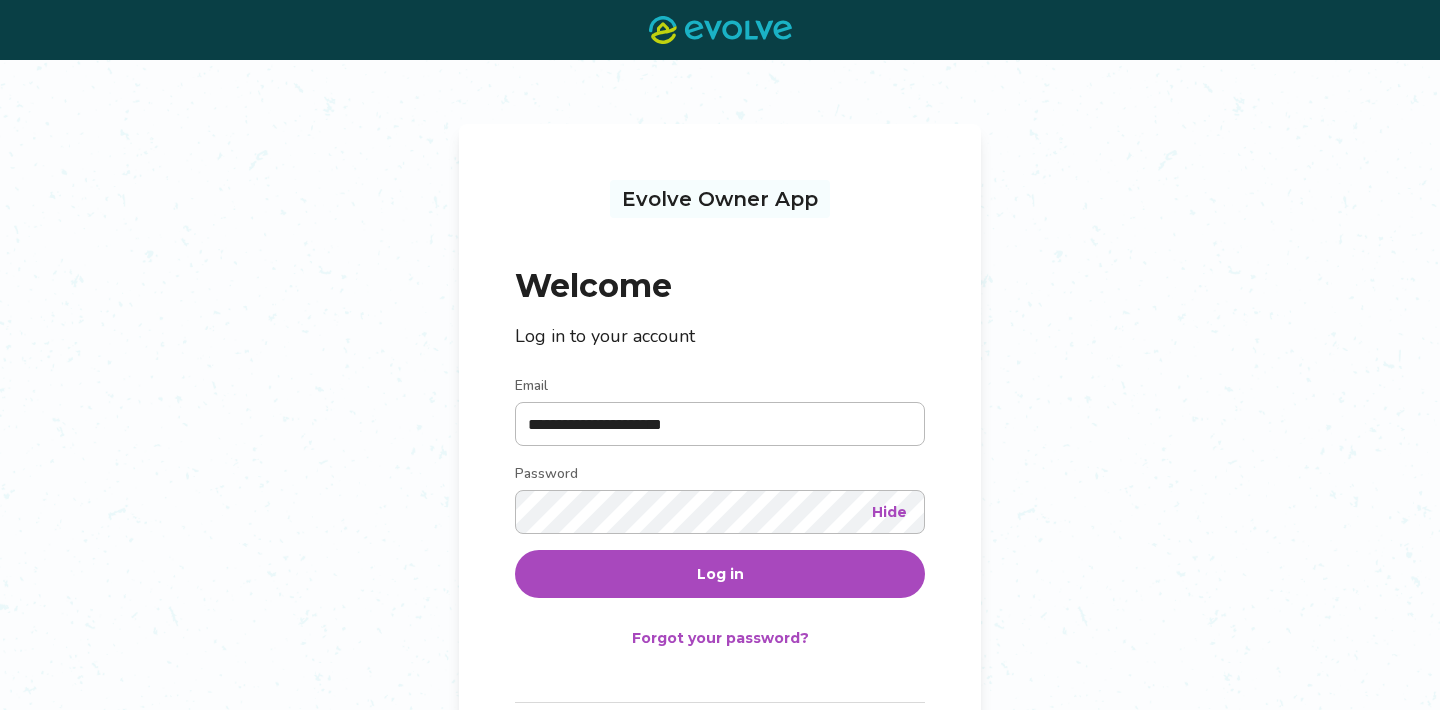 click on "Hide" at bounding box center (889, 512) 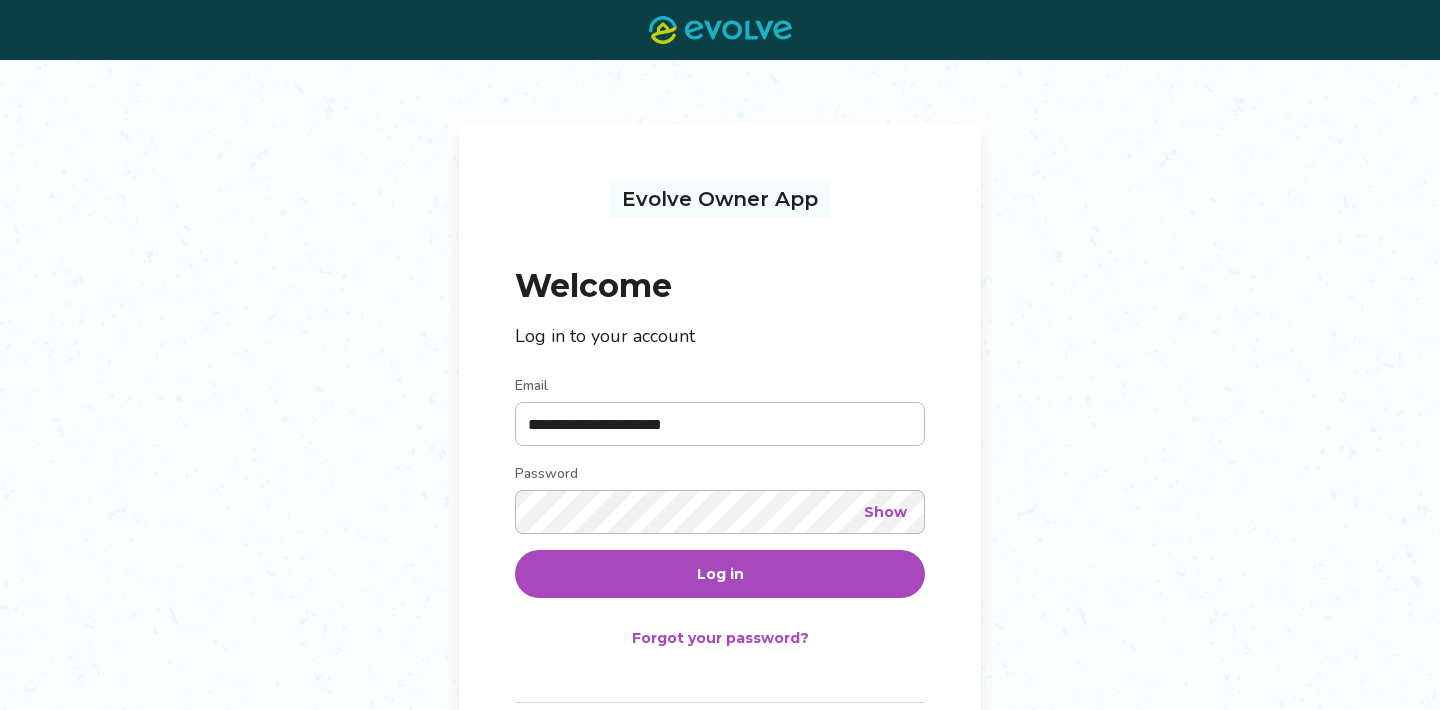 click on "Log in" at bounding box center (720, 574) 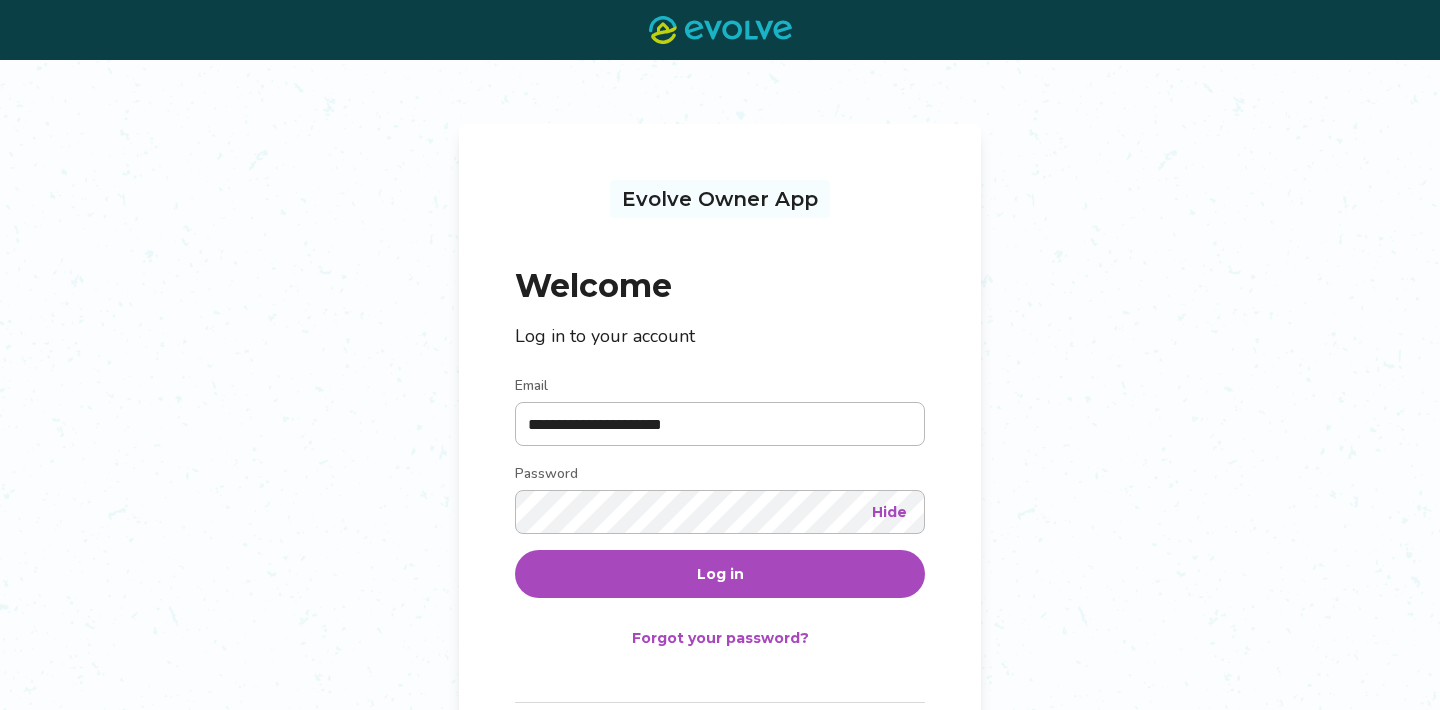 click on "Hide" at bounding box center [889, 512] 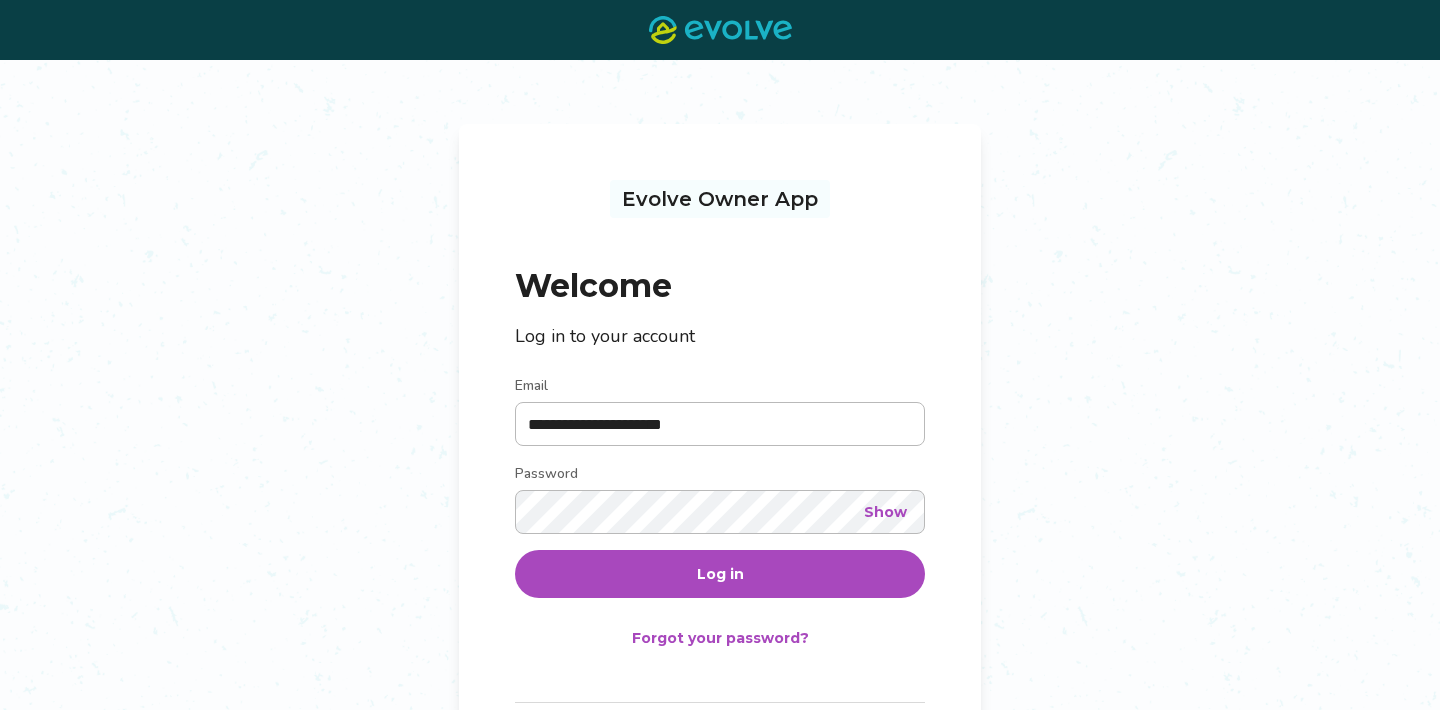 click on "Log in" at bounding box center (720, 574) 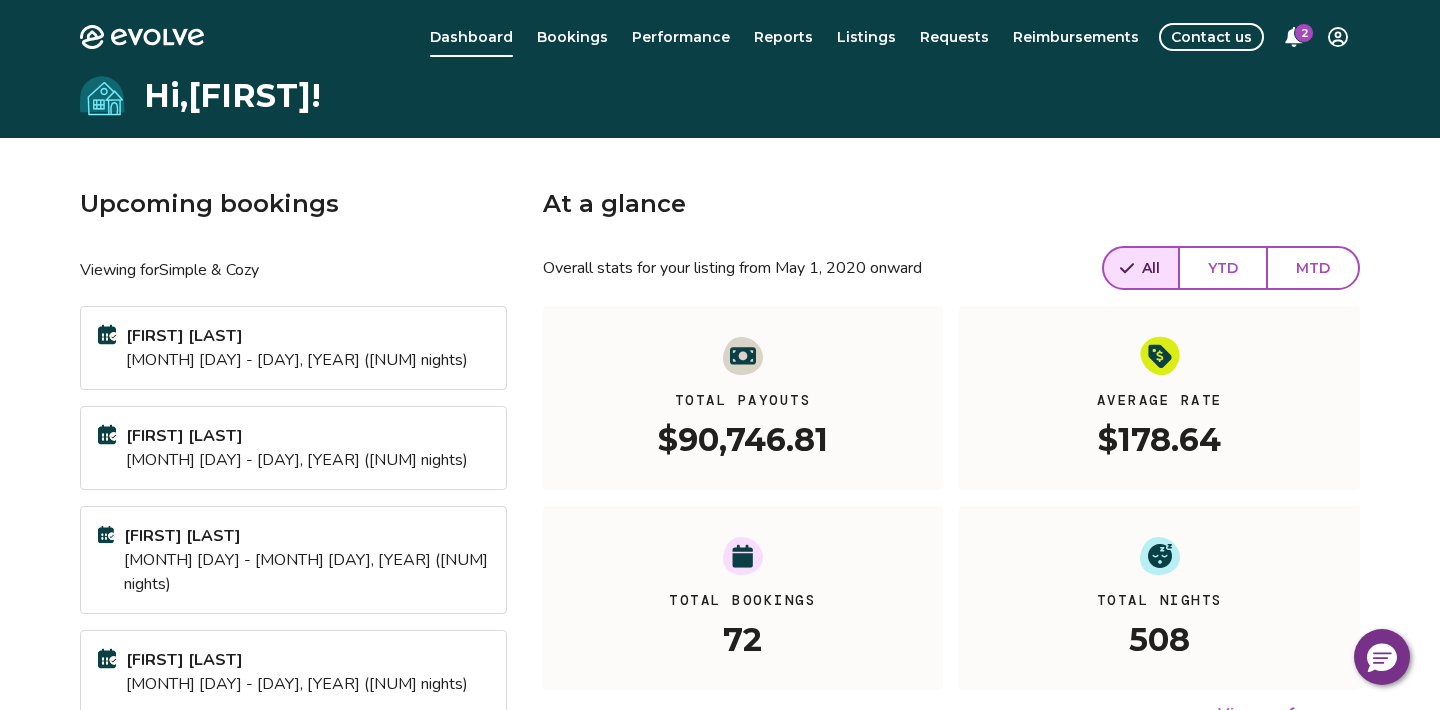 click on "Bill Giddens" at bounding box center [306, 536] 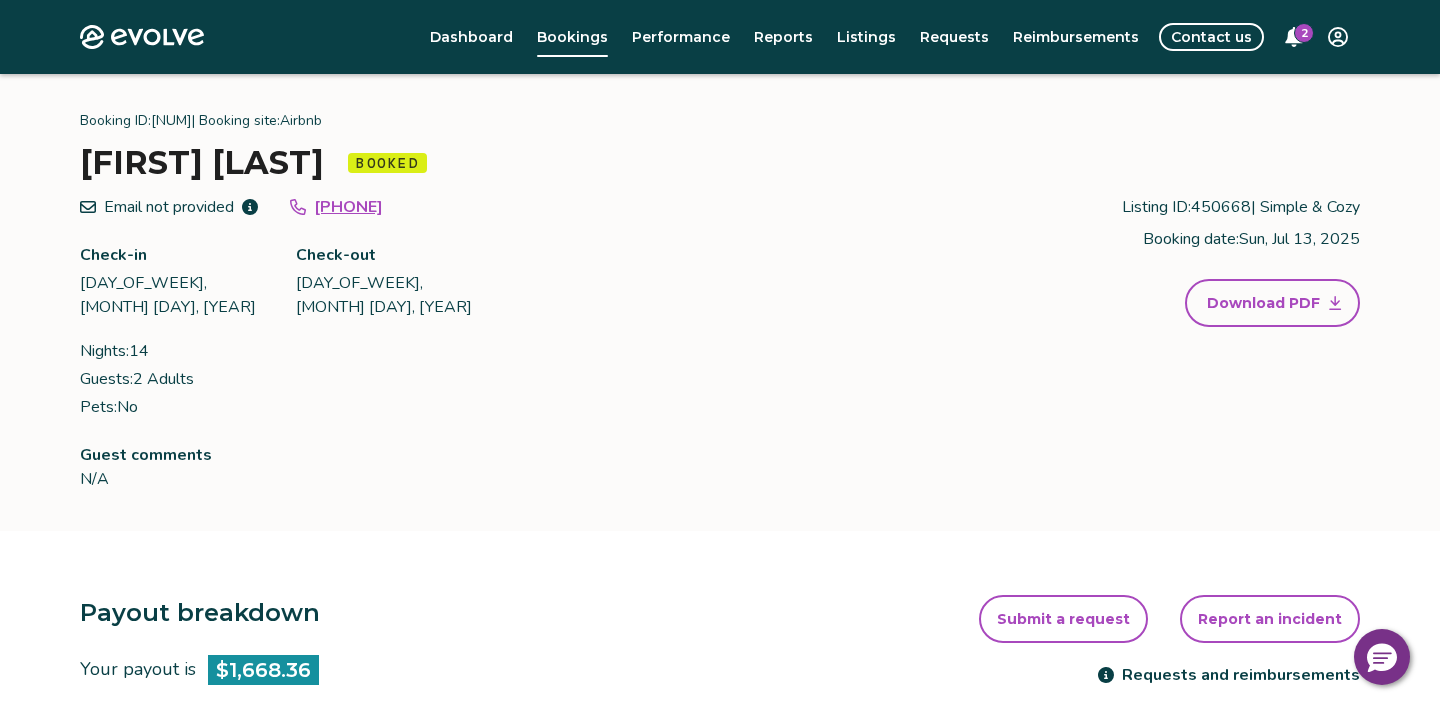 scroll, scrollTop: 0, scrollLeft: 0, axis: both 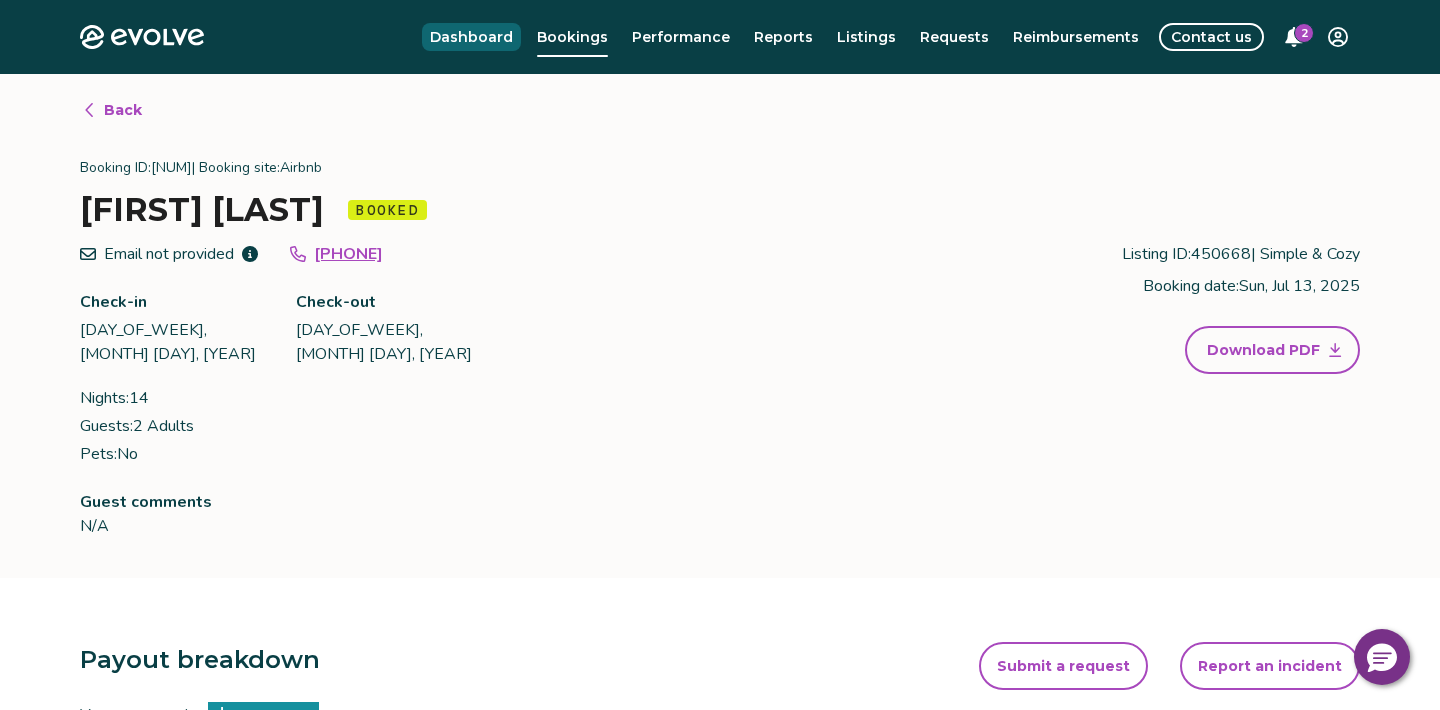 click on "Dashboard" at bounding box center [471, 37] 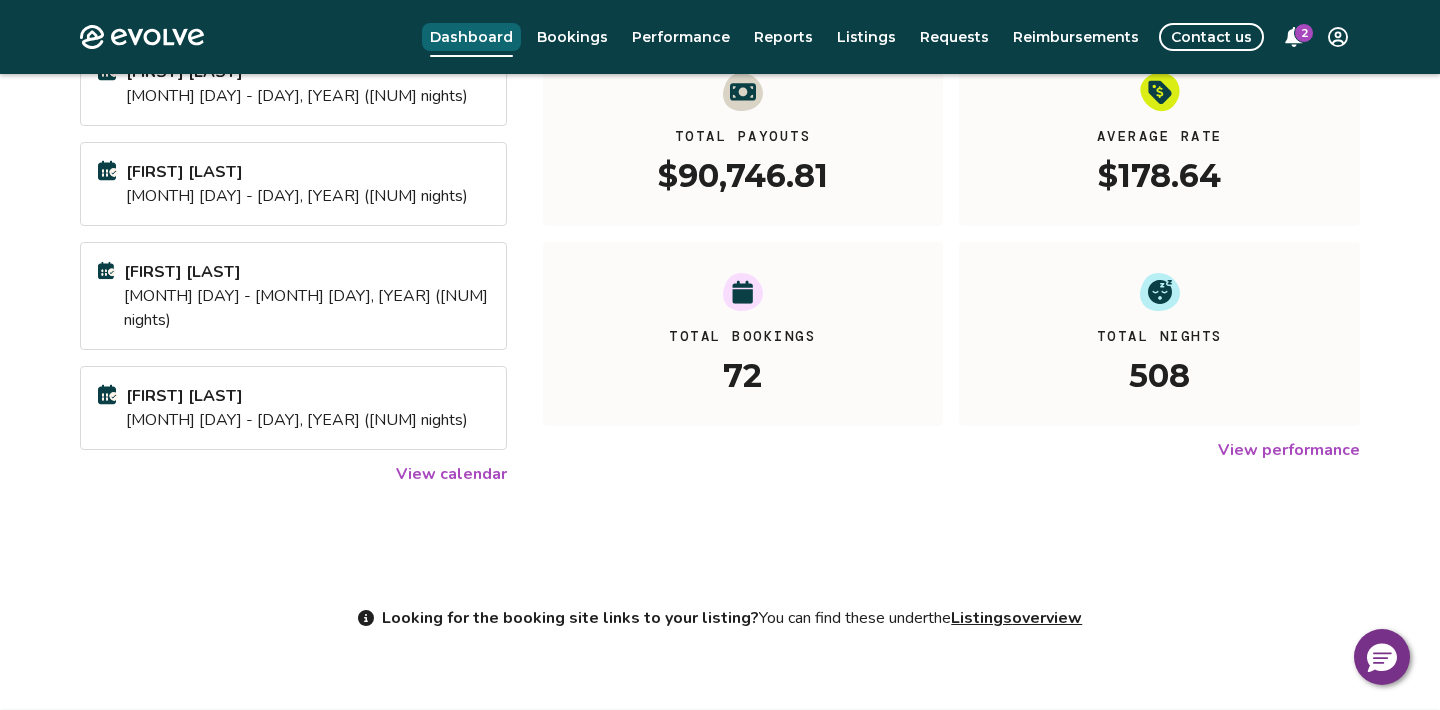 scroll, scrollTop: 324, scrollLeft: 0, axis: vertical 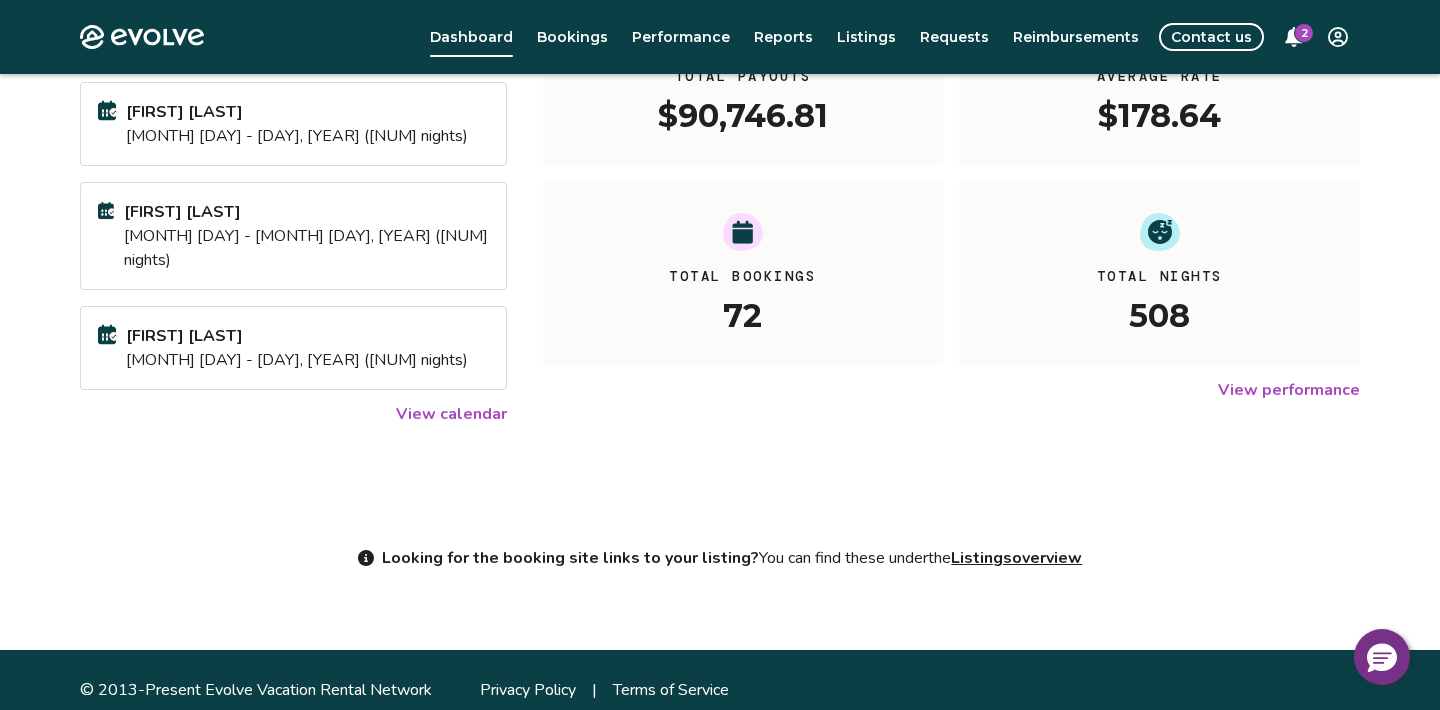 click on "View calendar" at bounding box center [451, 414] 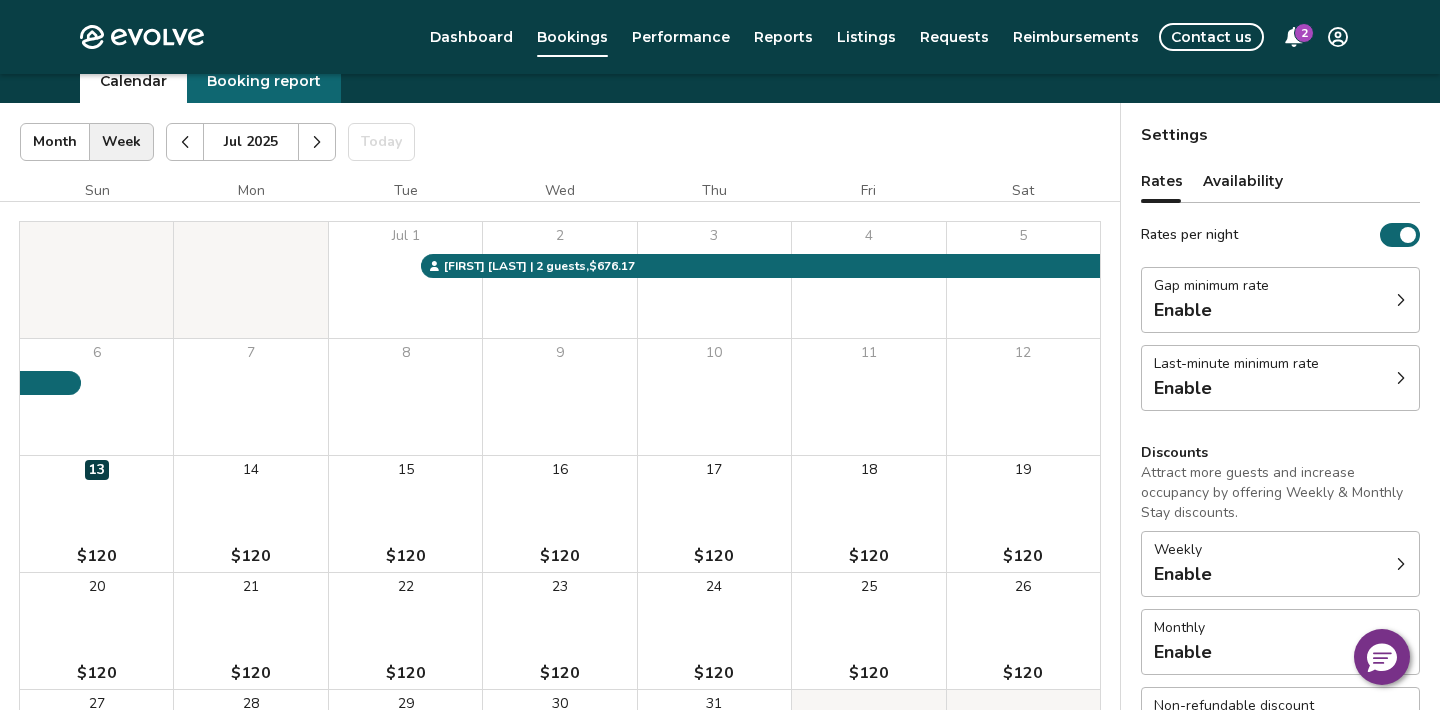 scroll, scrollTop: 78, scrollLeft: 0, axis: vertical 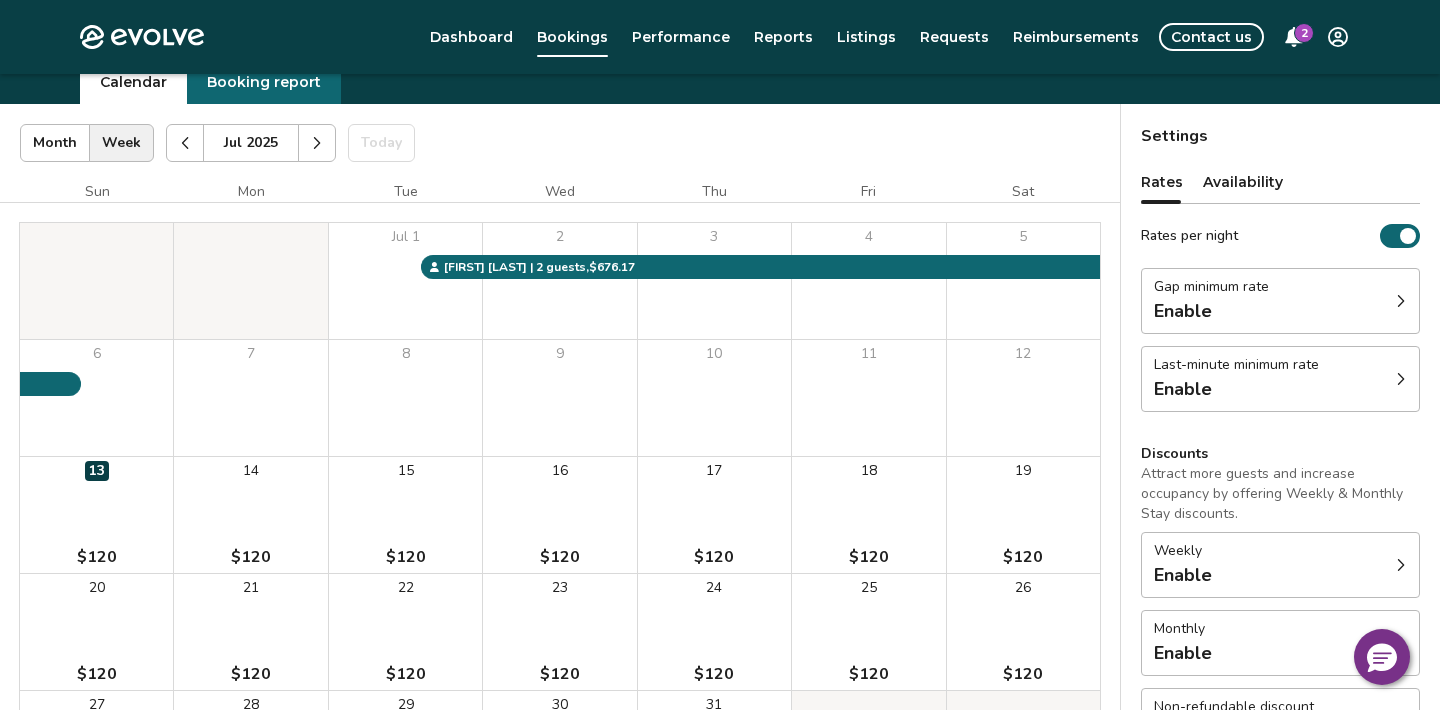 click 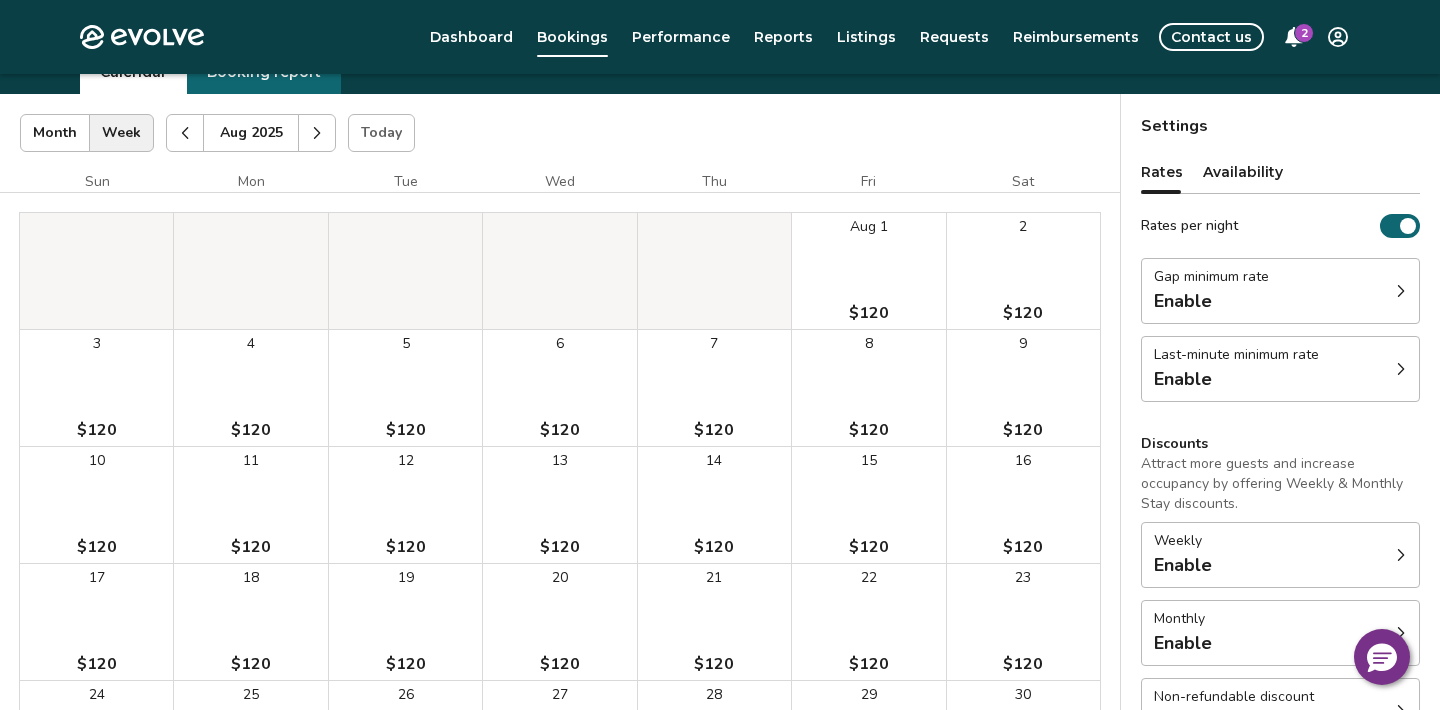 scroll, scrollTop: 0, scrollLeft: 0, axis: both 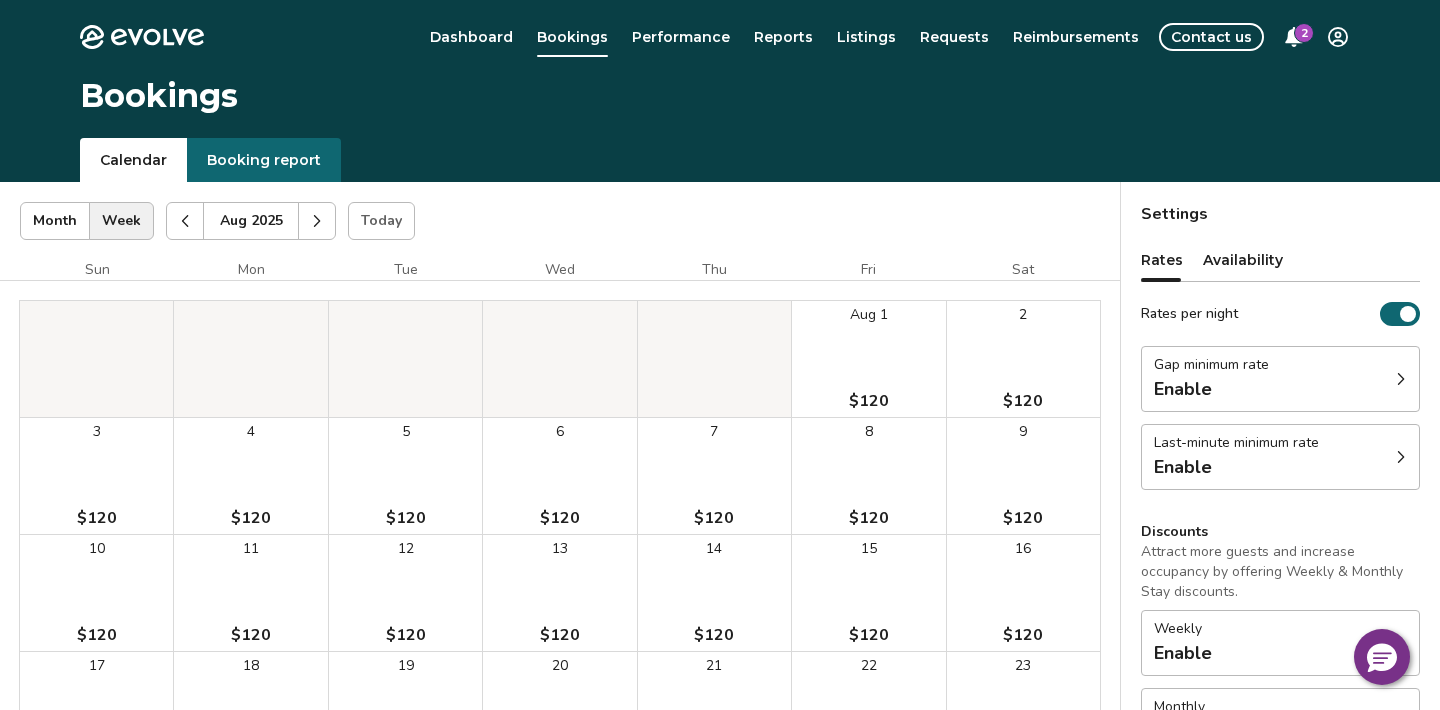 click 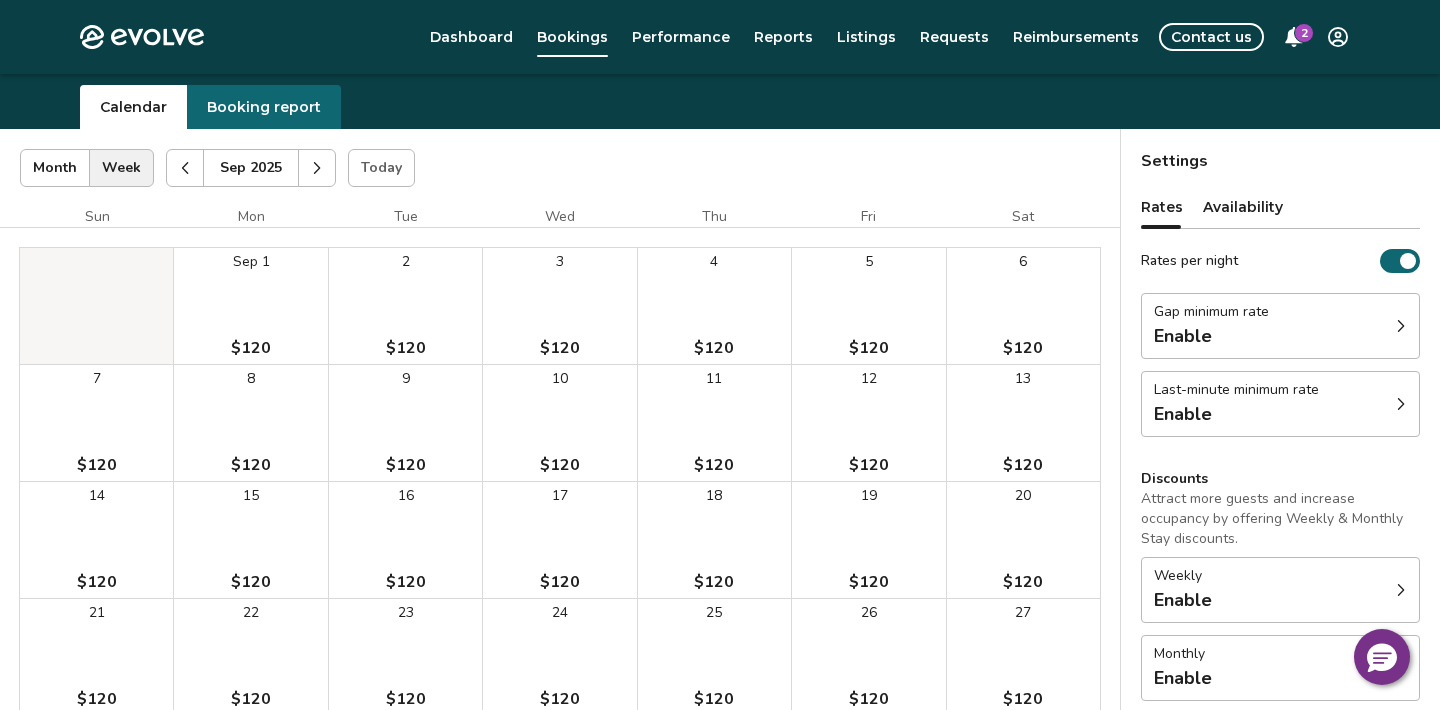scroll, scrollTop: 50, scrollLeft: 0, axis: vertical 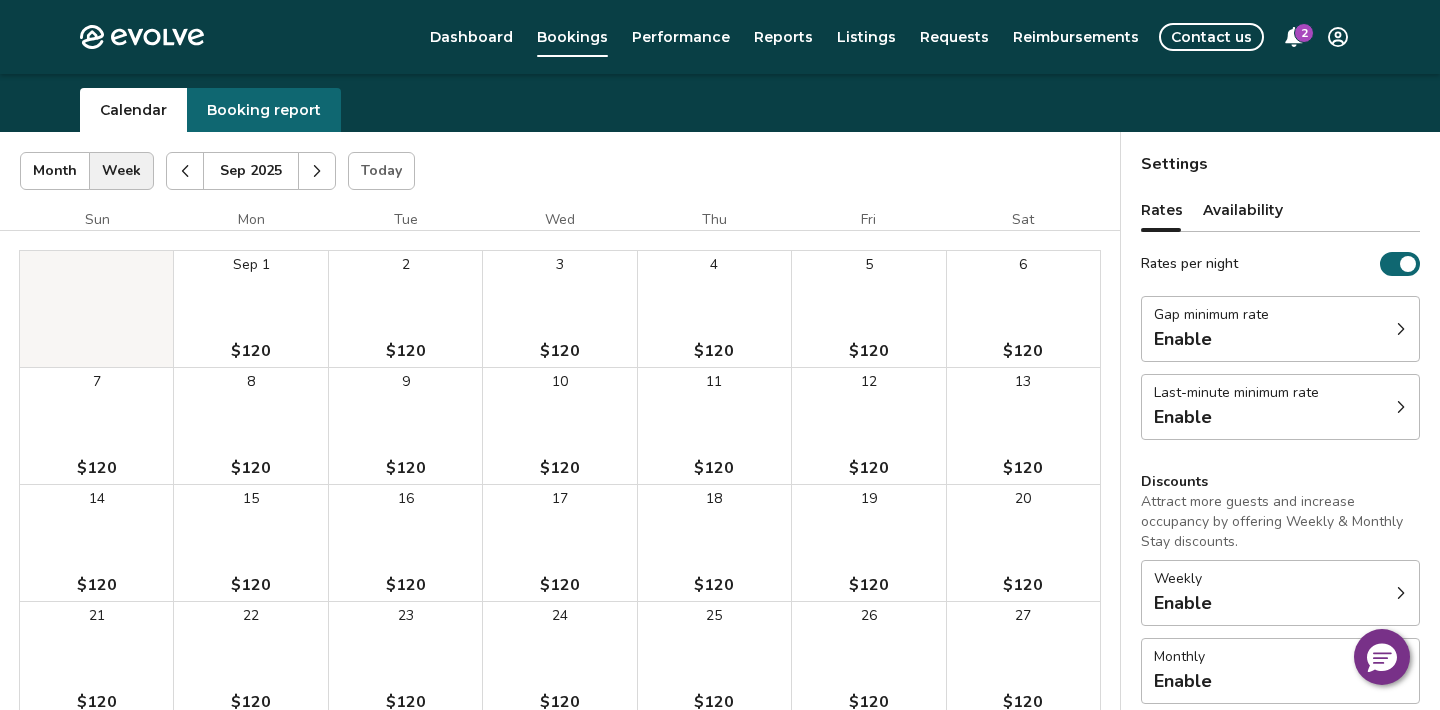 click 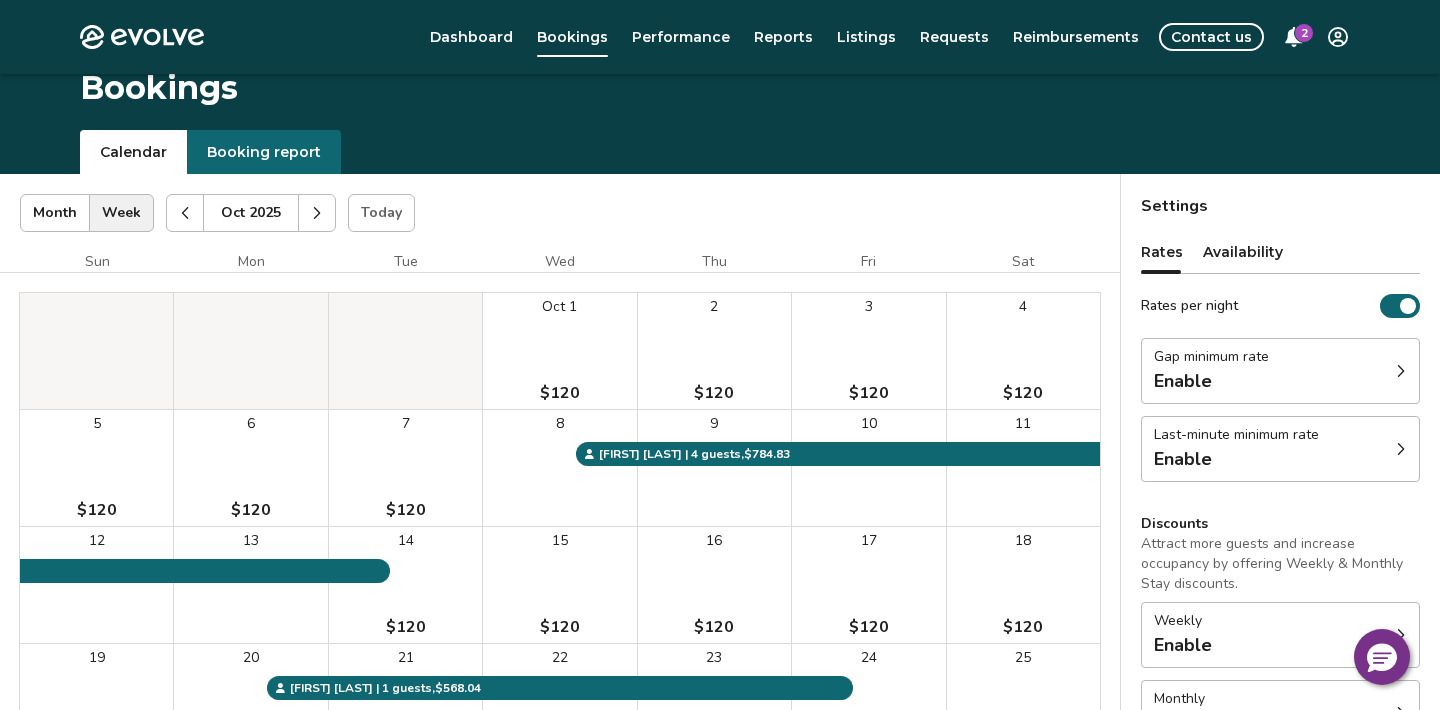 scroll, scrollTop: 0, scrollLeft: 0, axis: both 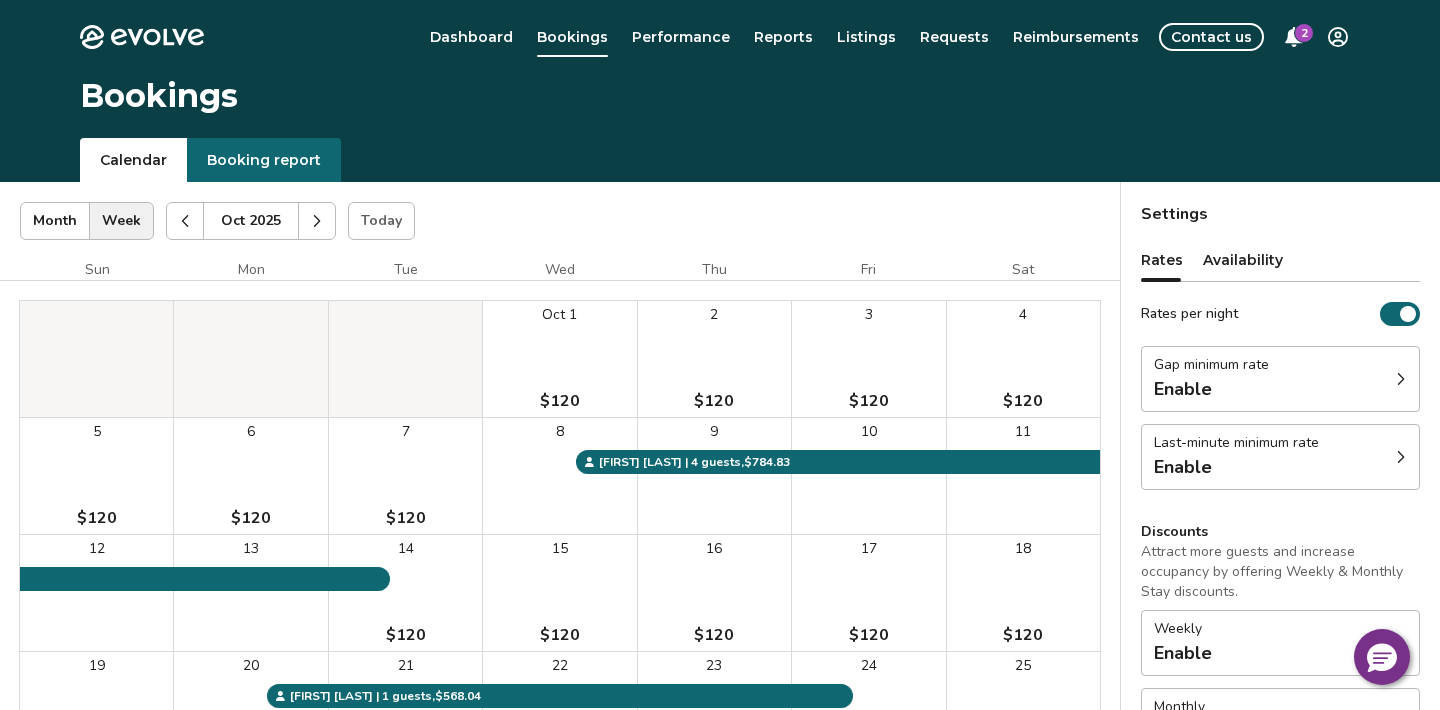 click 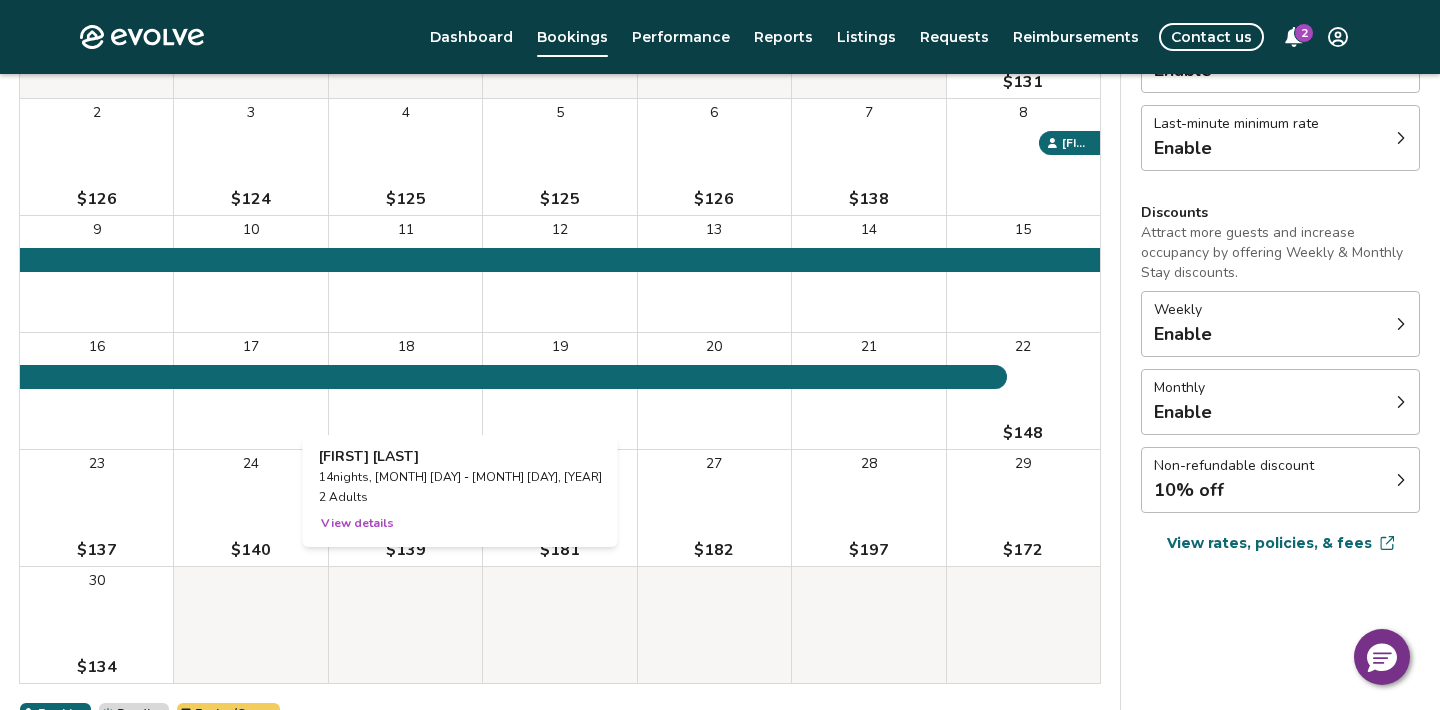 scroll, scrollTop: 287, scrollLeft: 0, axis: vertical 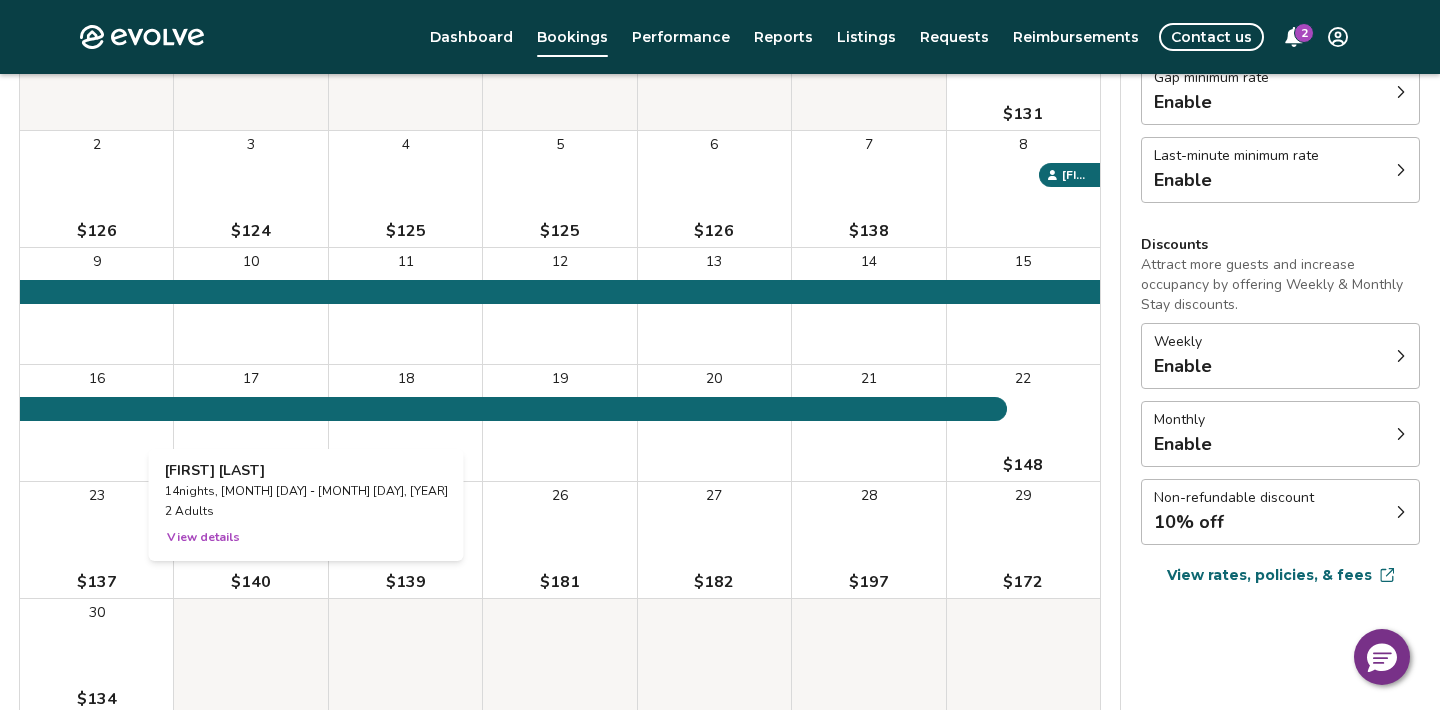 click on "View details" at bounding box center [203, 537] 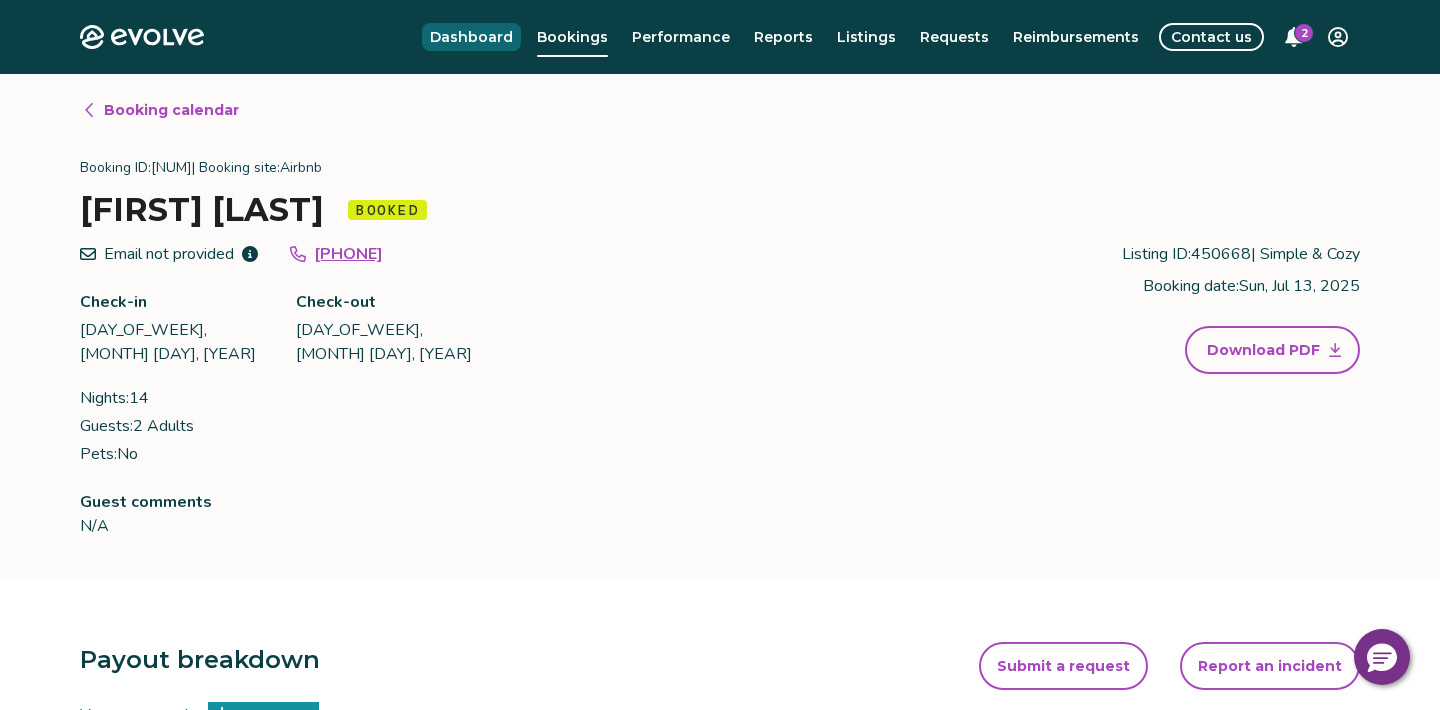 click on "Dashboard" at bounding box center (471, 37) 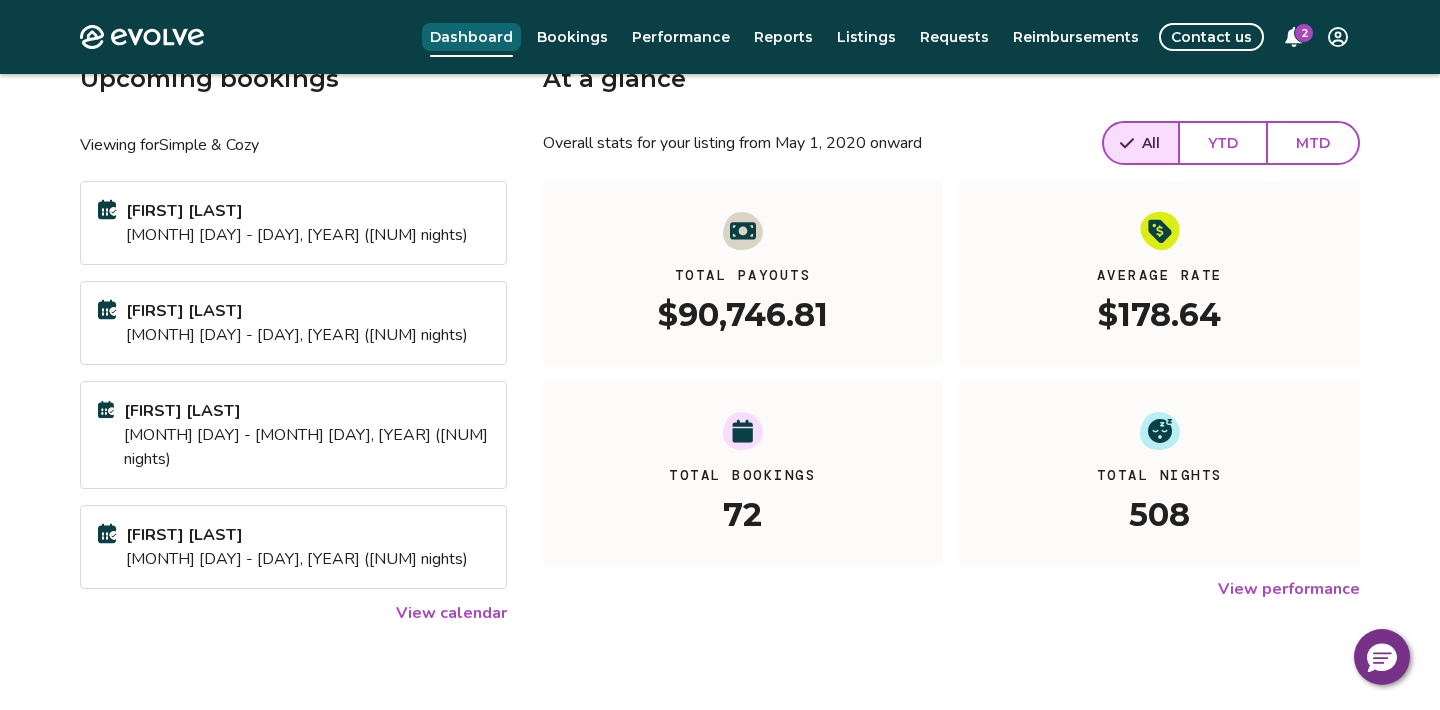 scroll, scrollTop: 126, scrollLeft: 0, axis: vertical 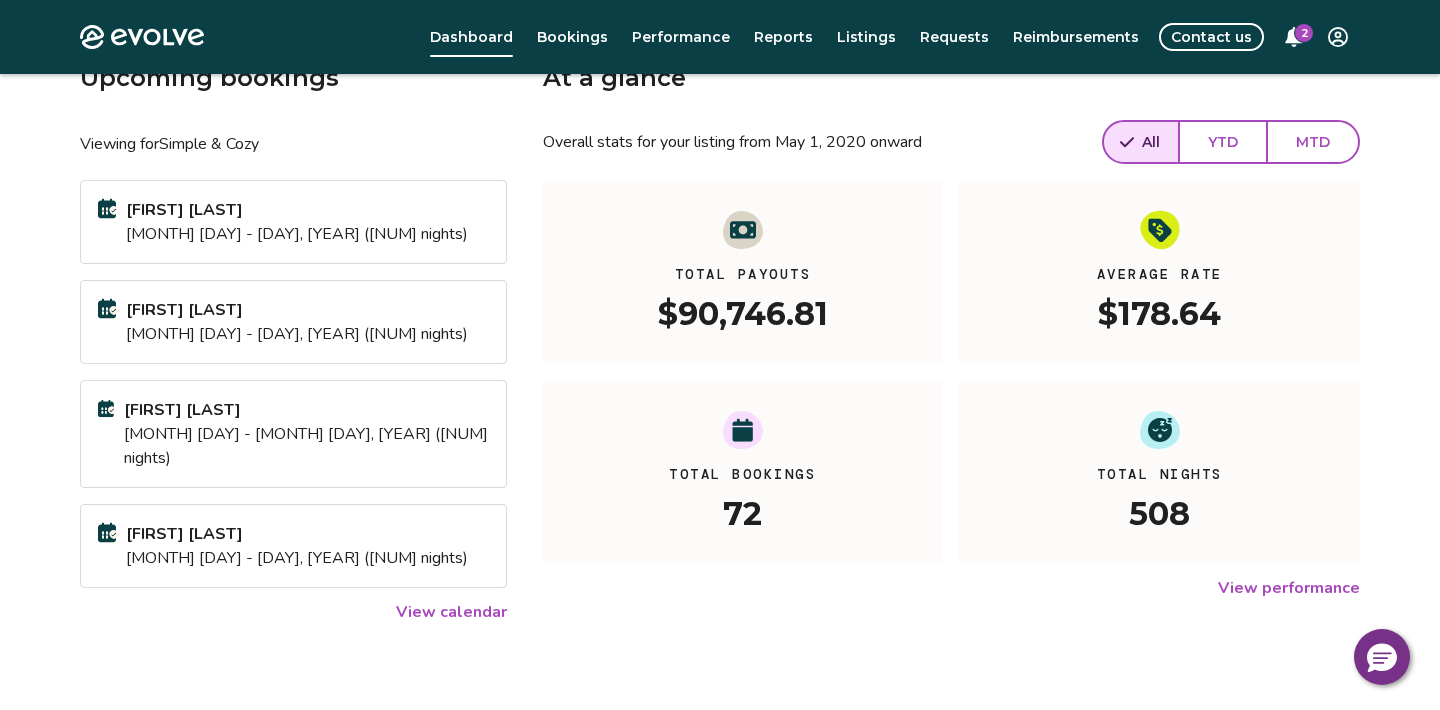 click on "View calendar" at bounding box center (451, 612) 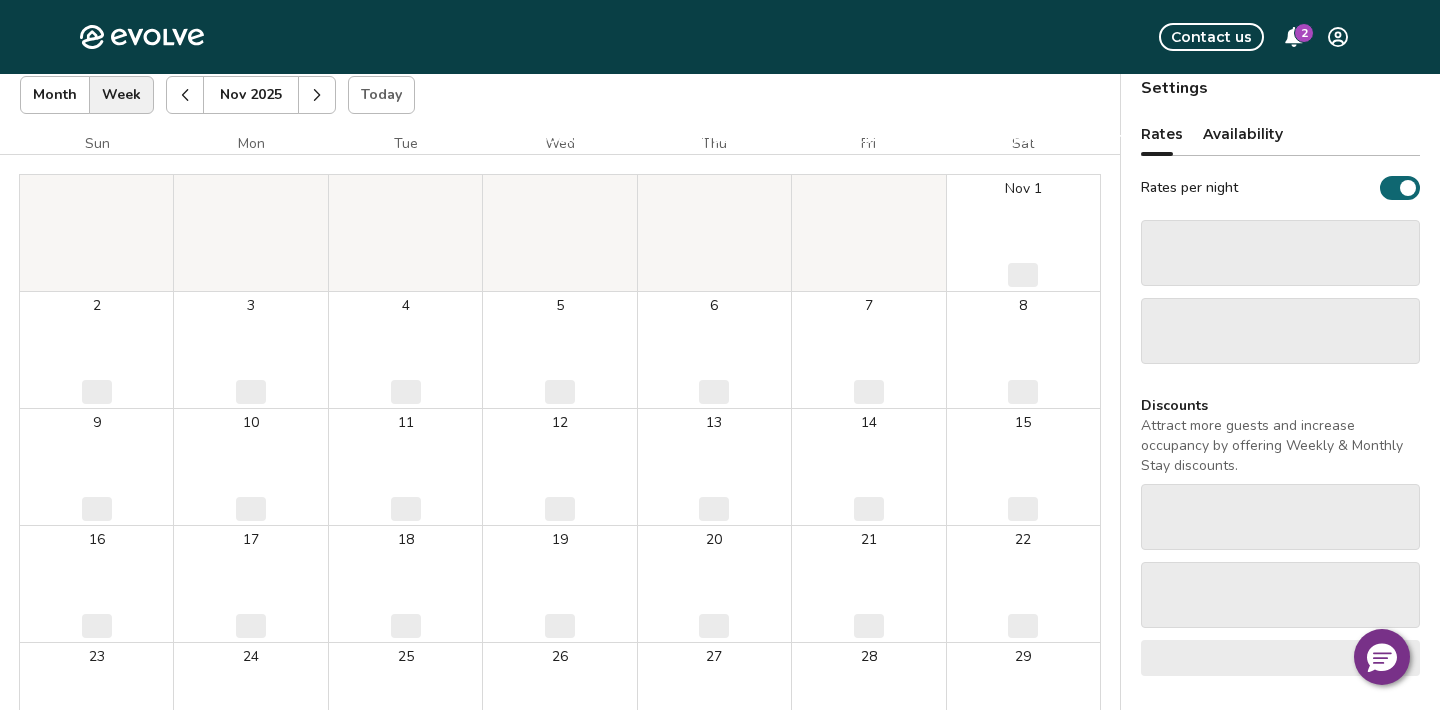 scroll, scrollTop: 0, scrollLeft: 0, axis: both 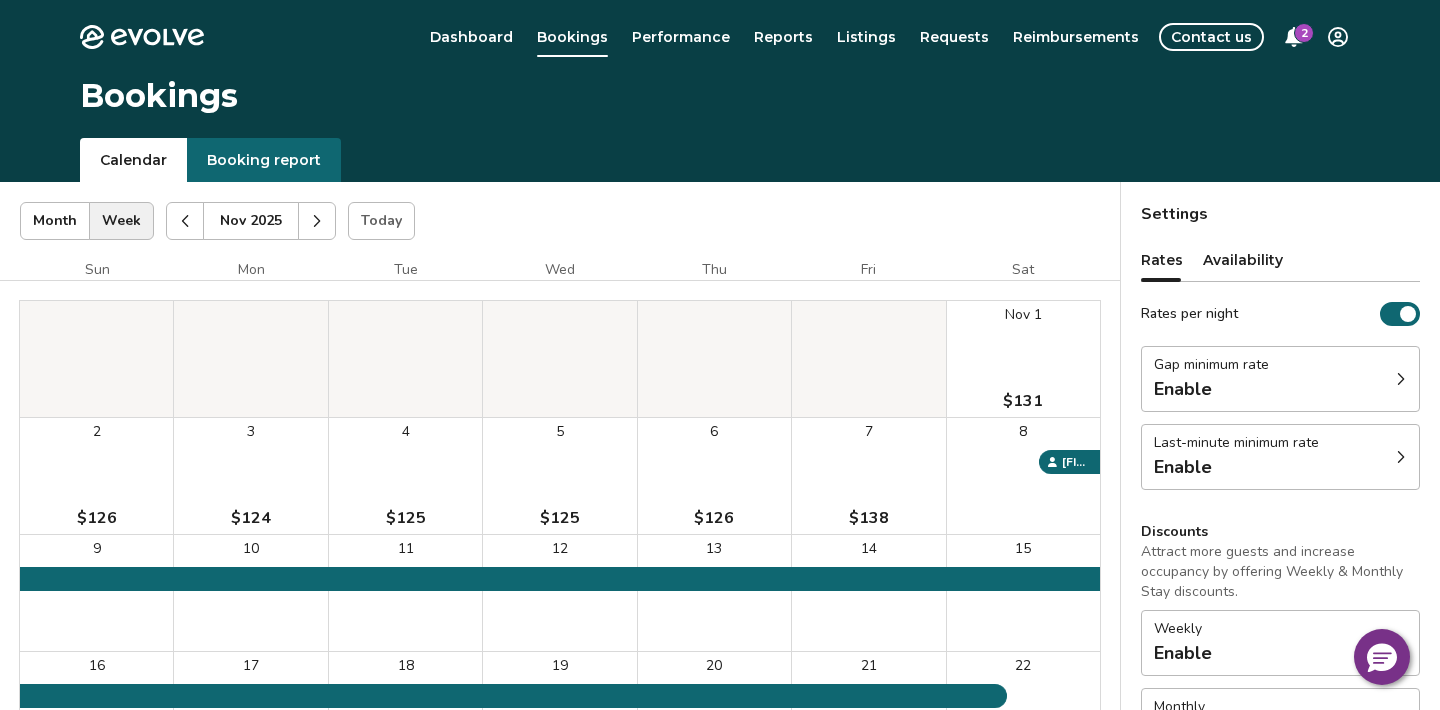 click 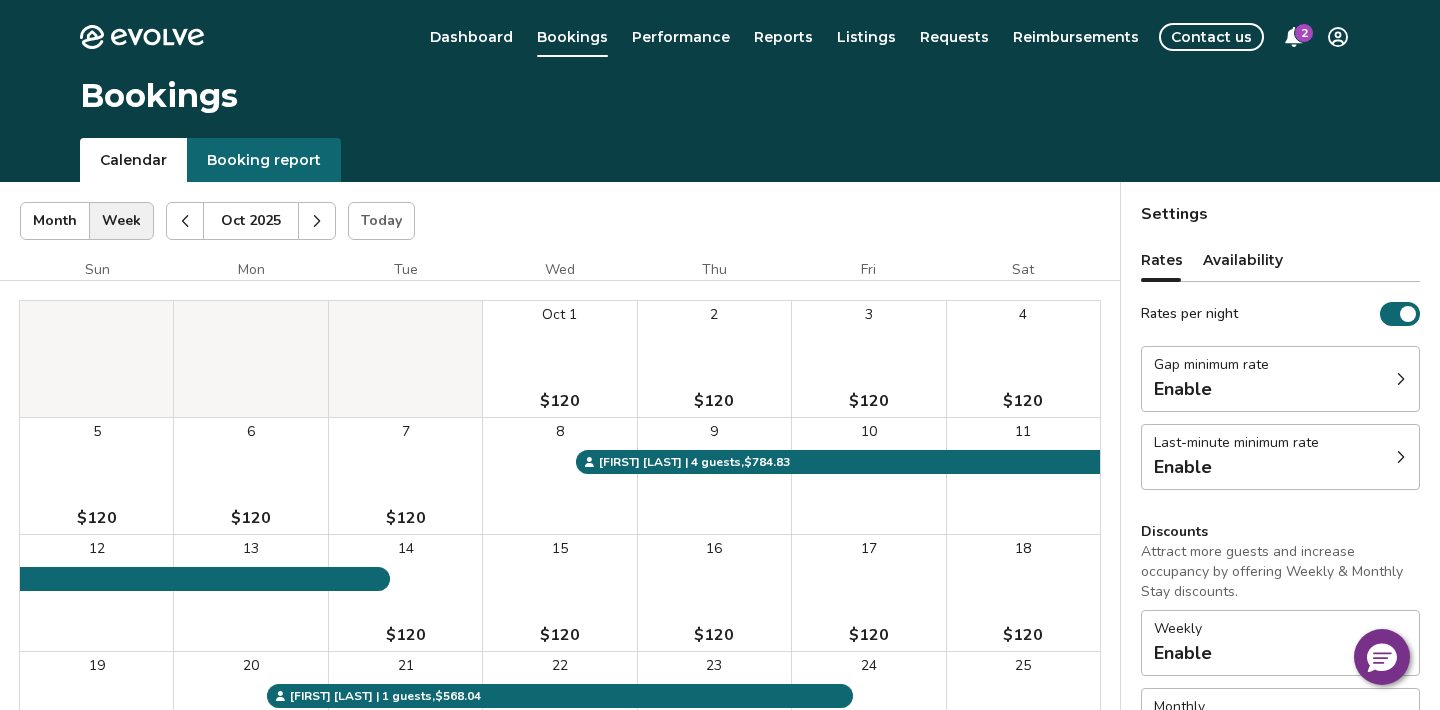 click at bounding box center [317, 221] 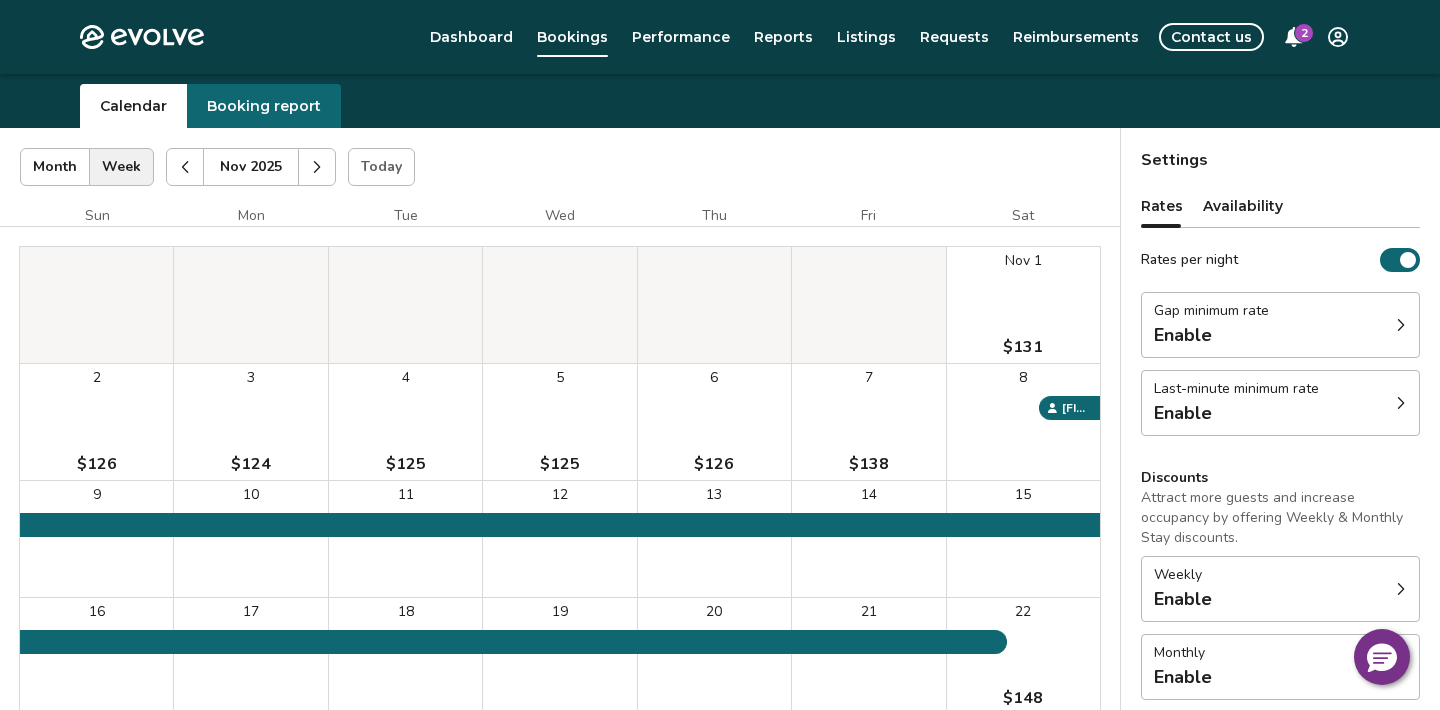 scroll, scrollTop: 59, scrollLeft: 0, axis: vertical 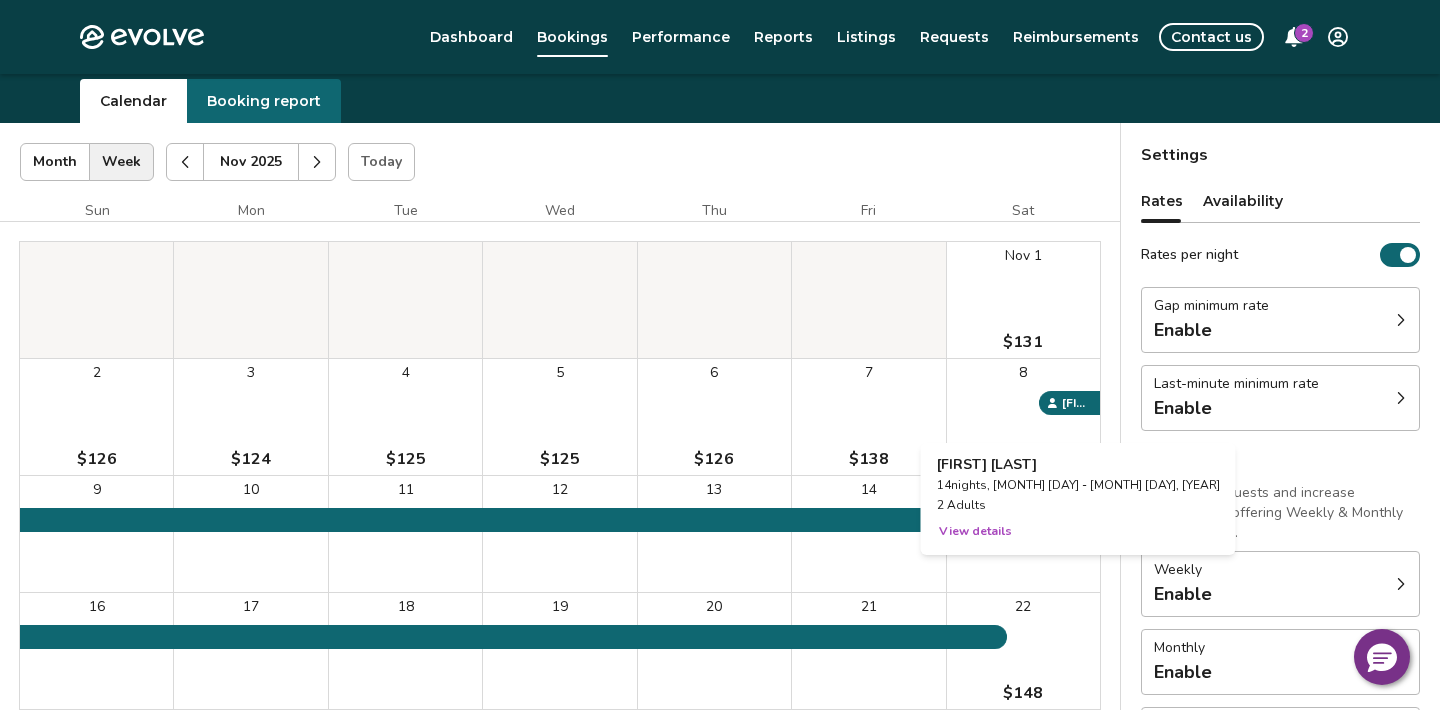 click on "View details" at bounding box center (975, 531) 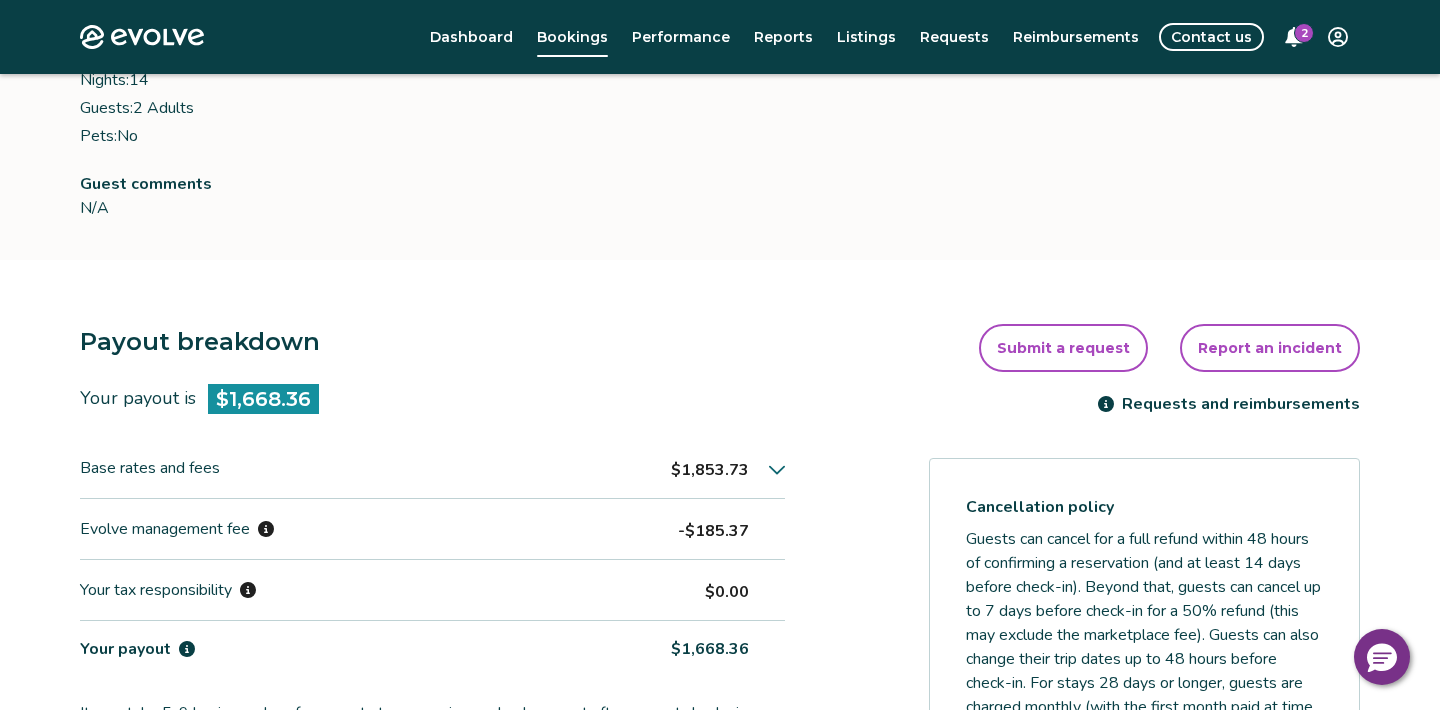scroll, scrollTop: 0, scrollLeft: 0, axis: both 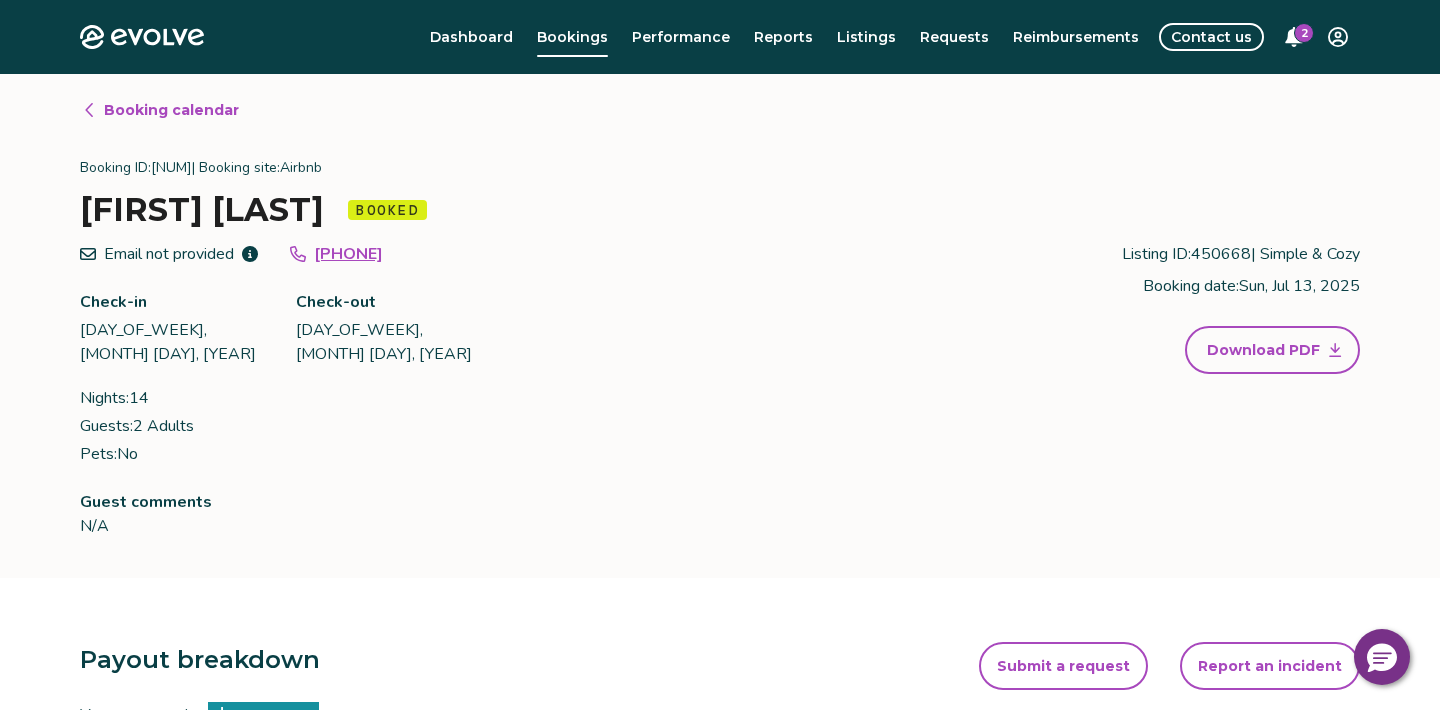 click on "Booking calendar" at bounding box center (171, 110) 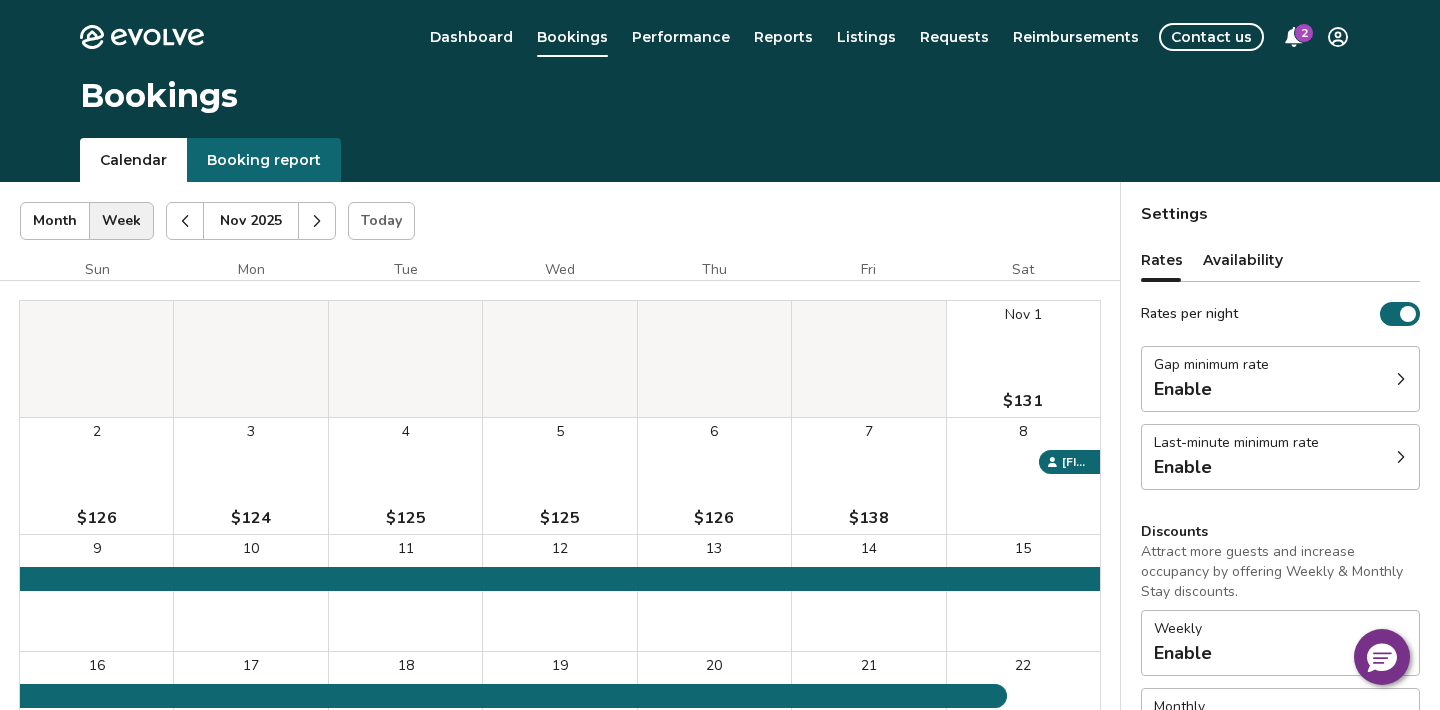 click 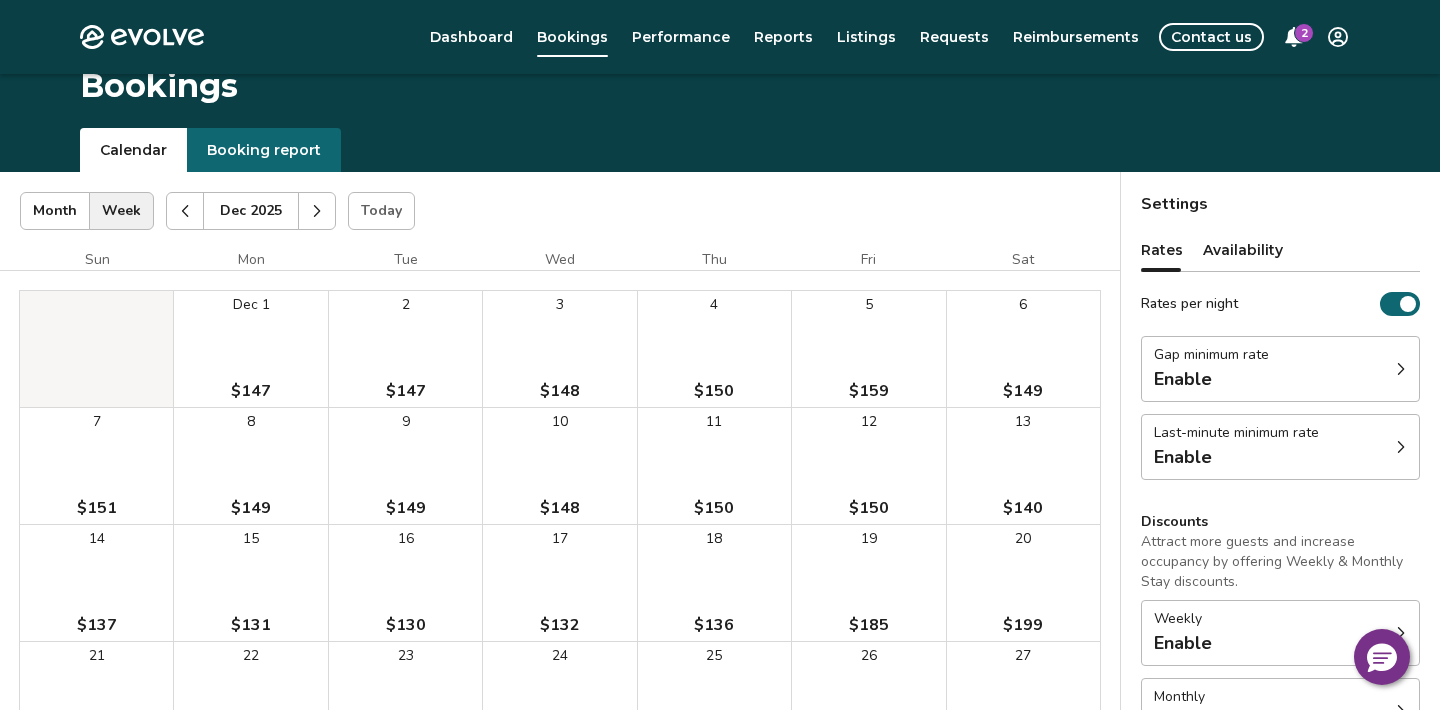 scroll, scrollTop: 7, scrollLeft: 0, axis: vertical 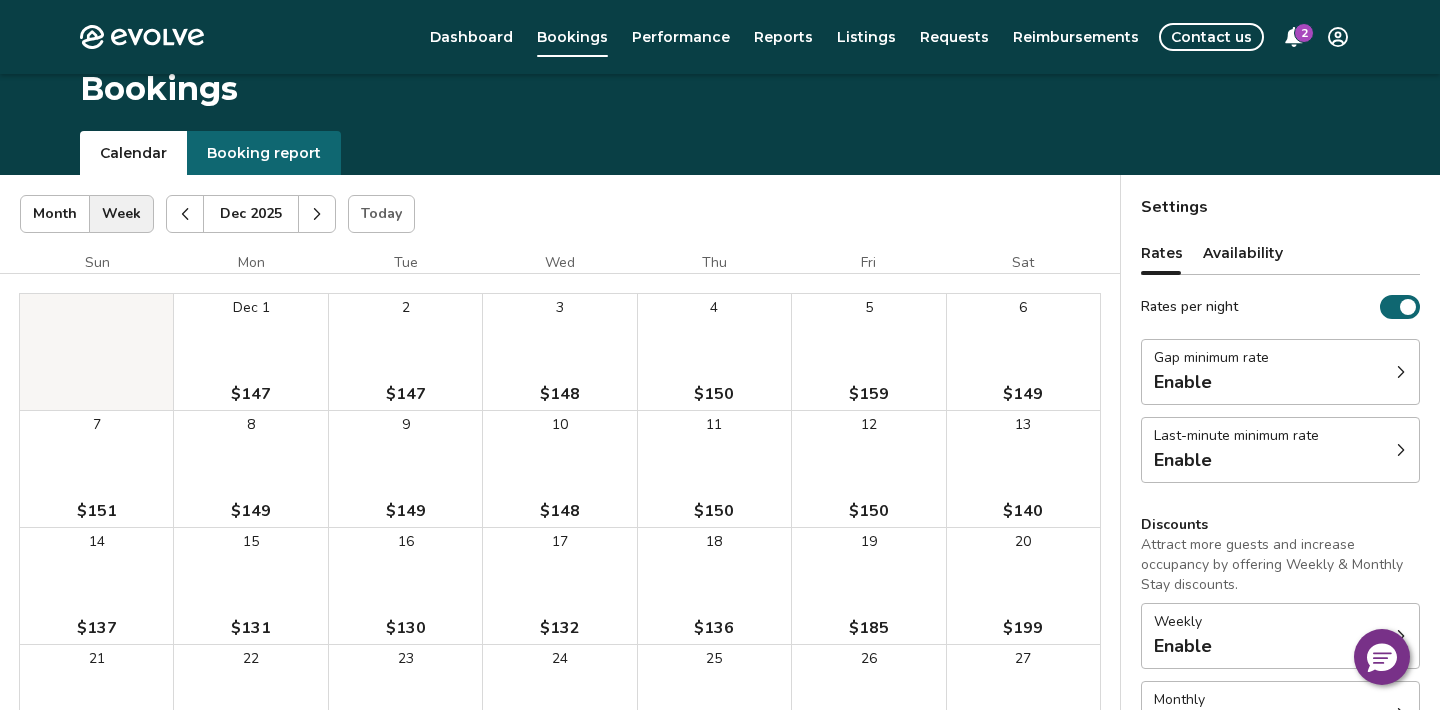 click 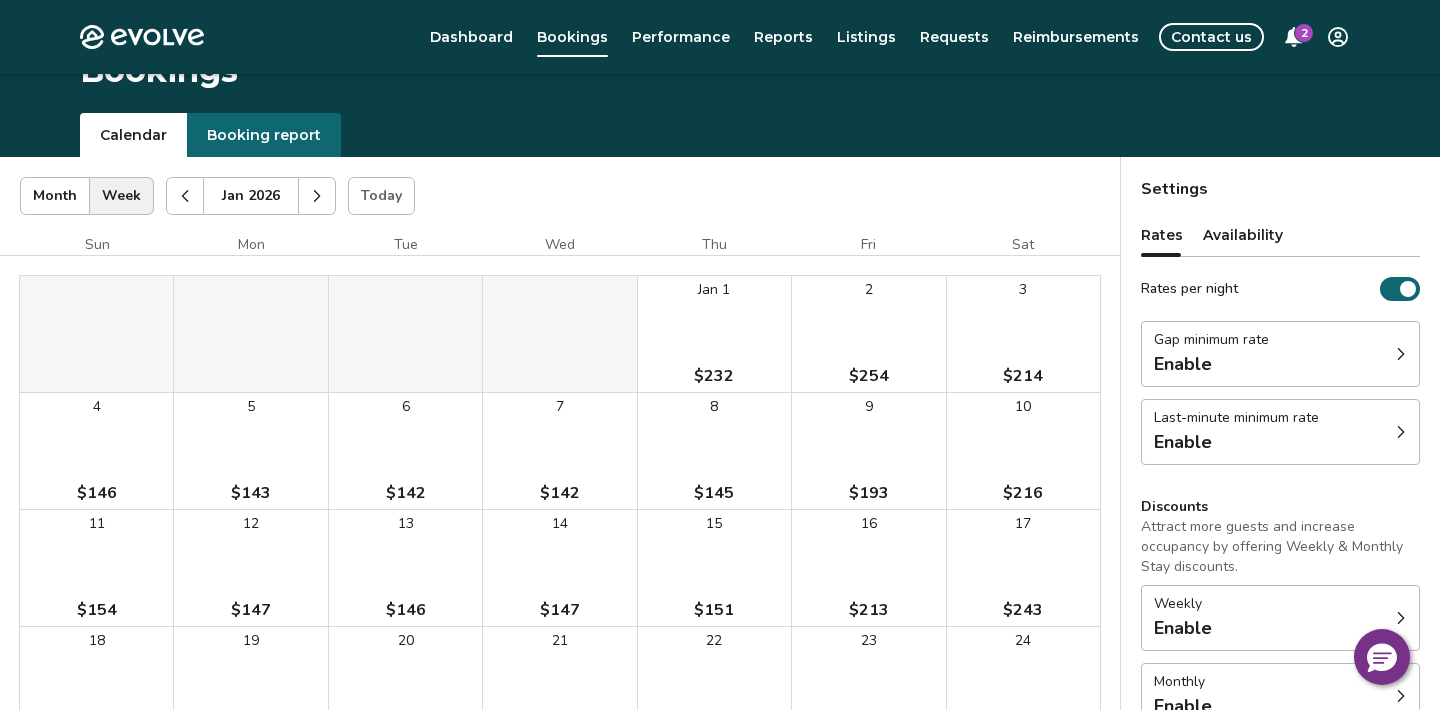 scroll, scrollTop: 0, scrollLeft: 0, axis: both 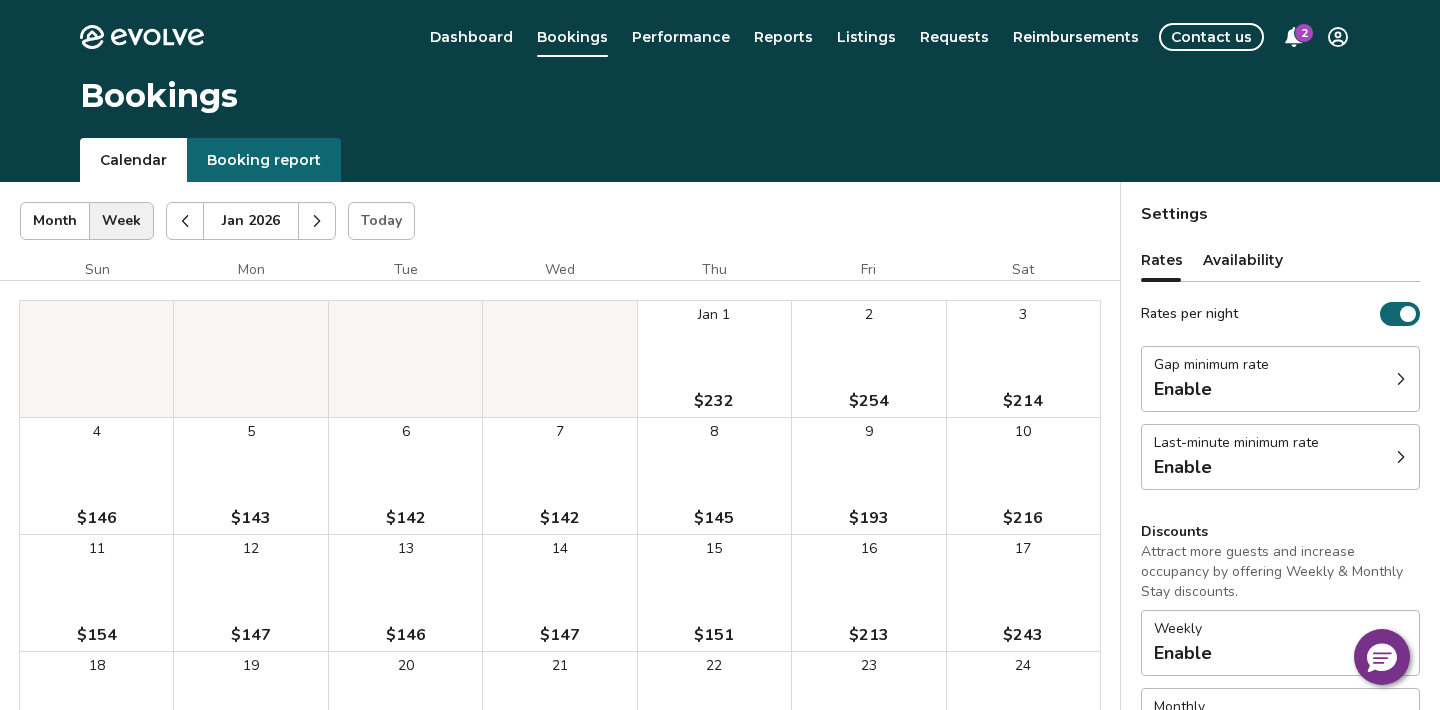 click 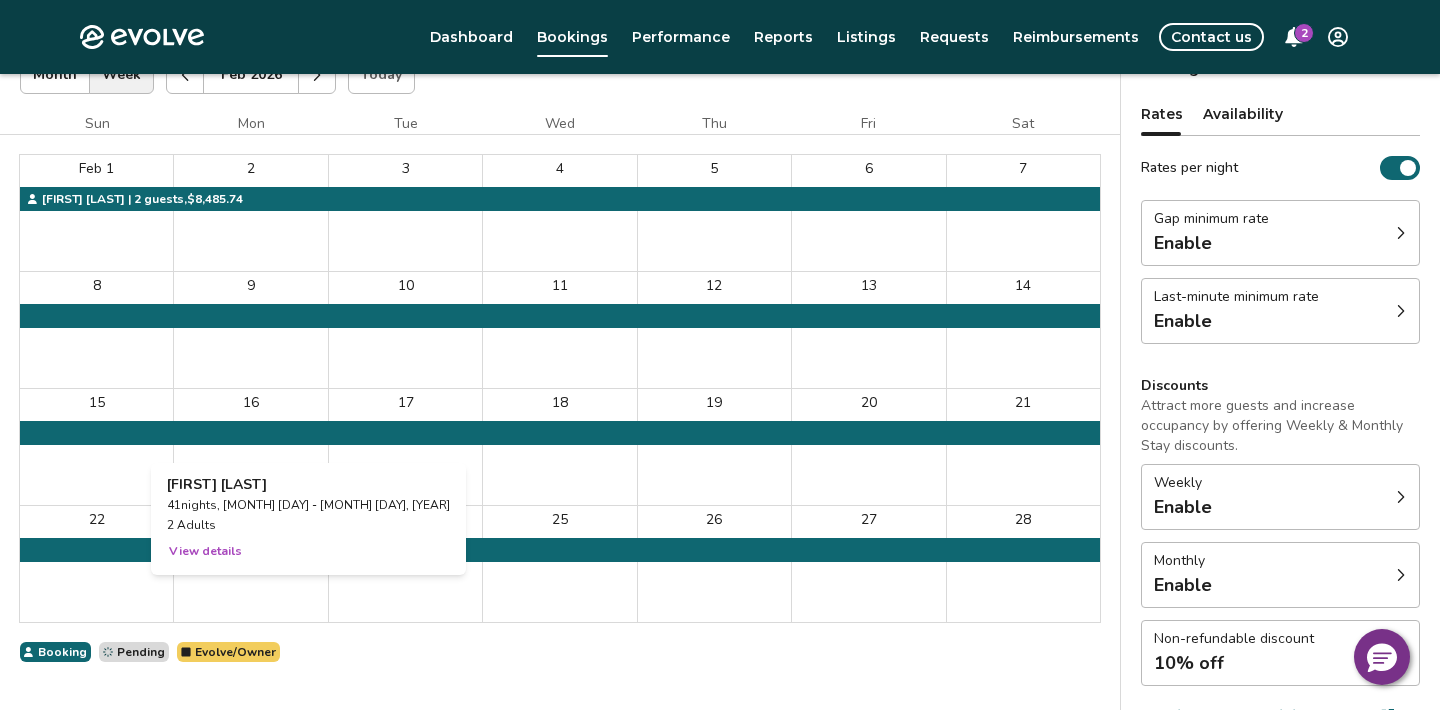 scroll, scrollTop: 0, scrollLeft: 0, axis: both 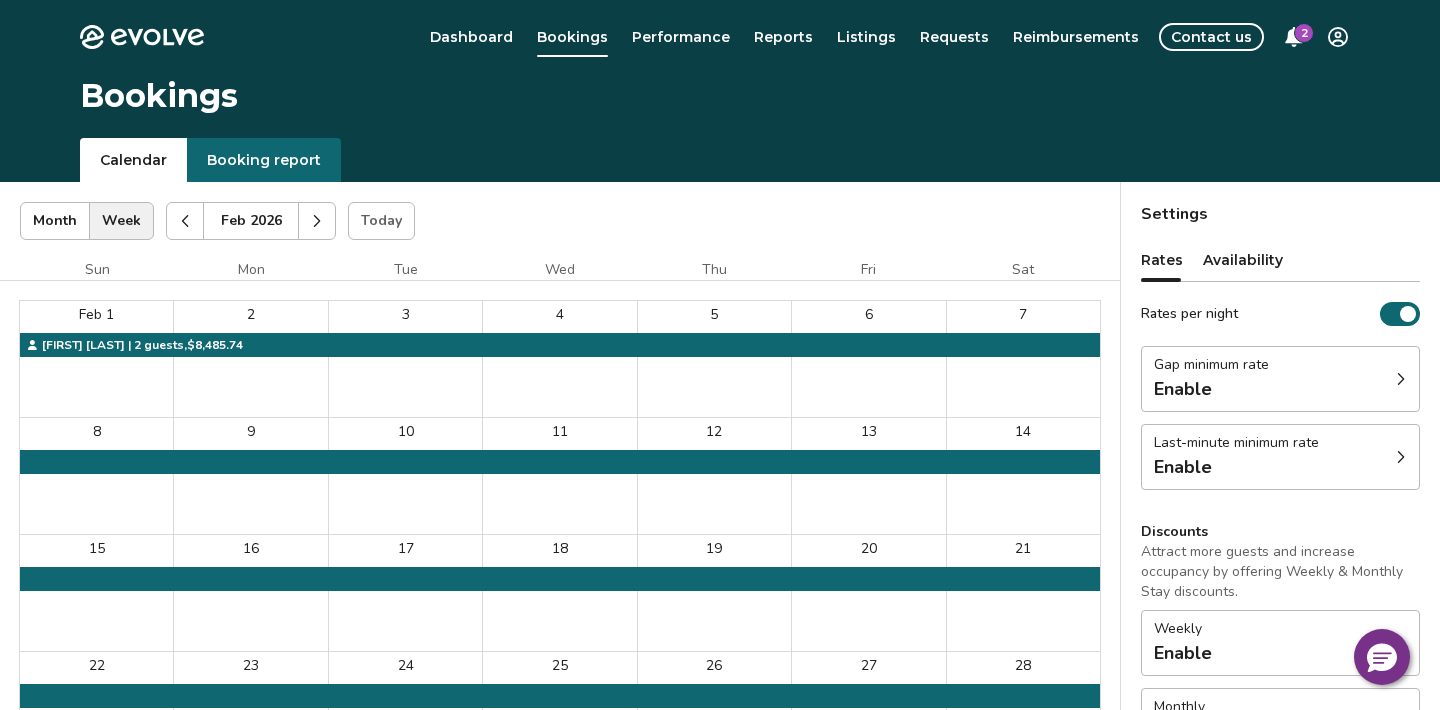 click 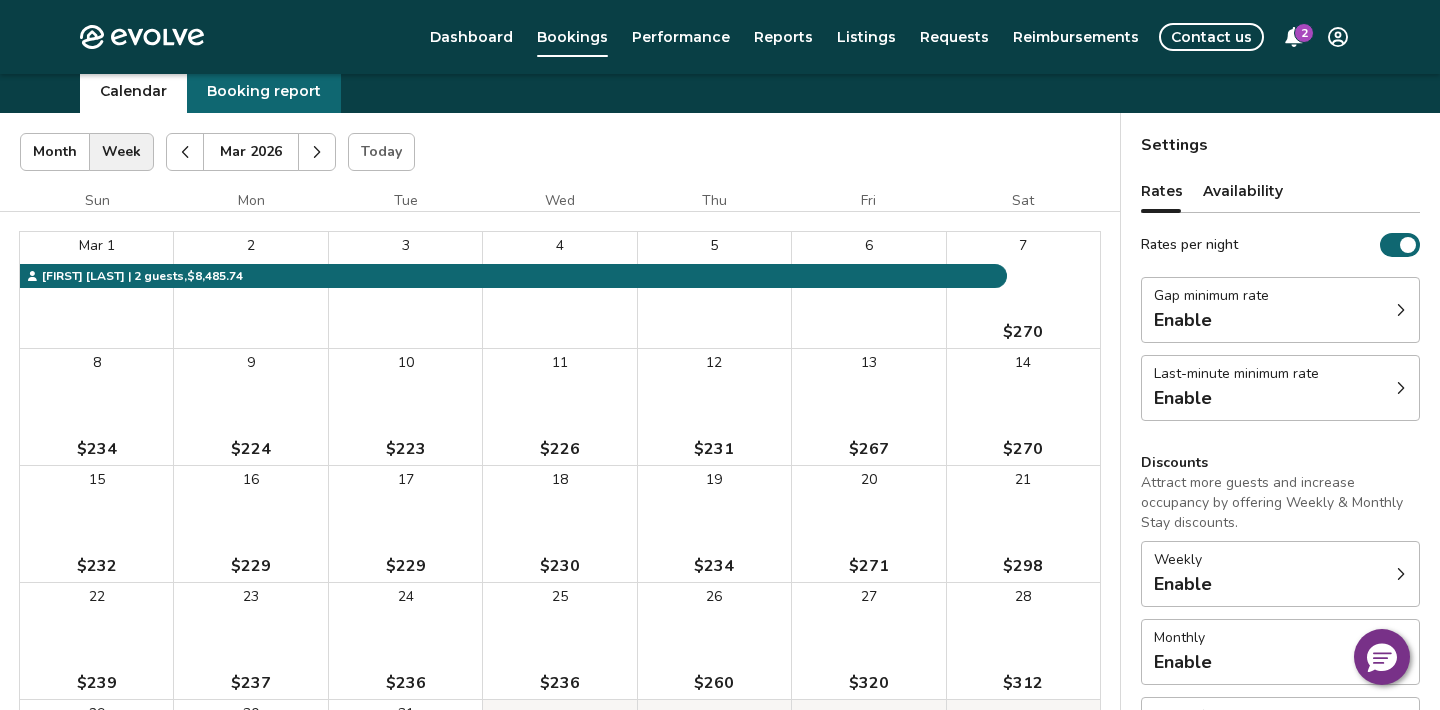 scroll, scrollTop: 0, scrollLeft: 0, axis: both 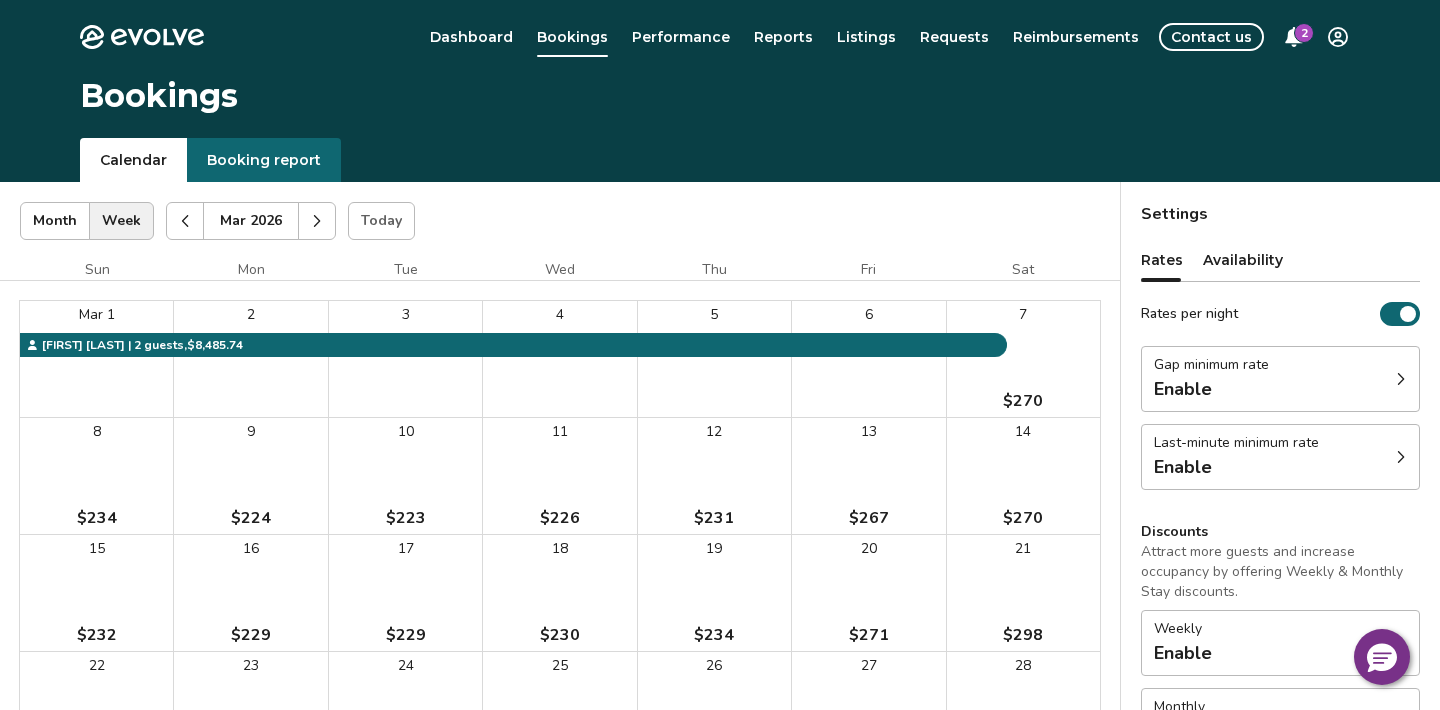 click 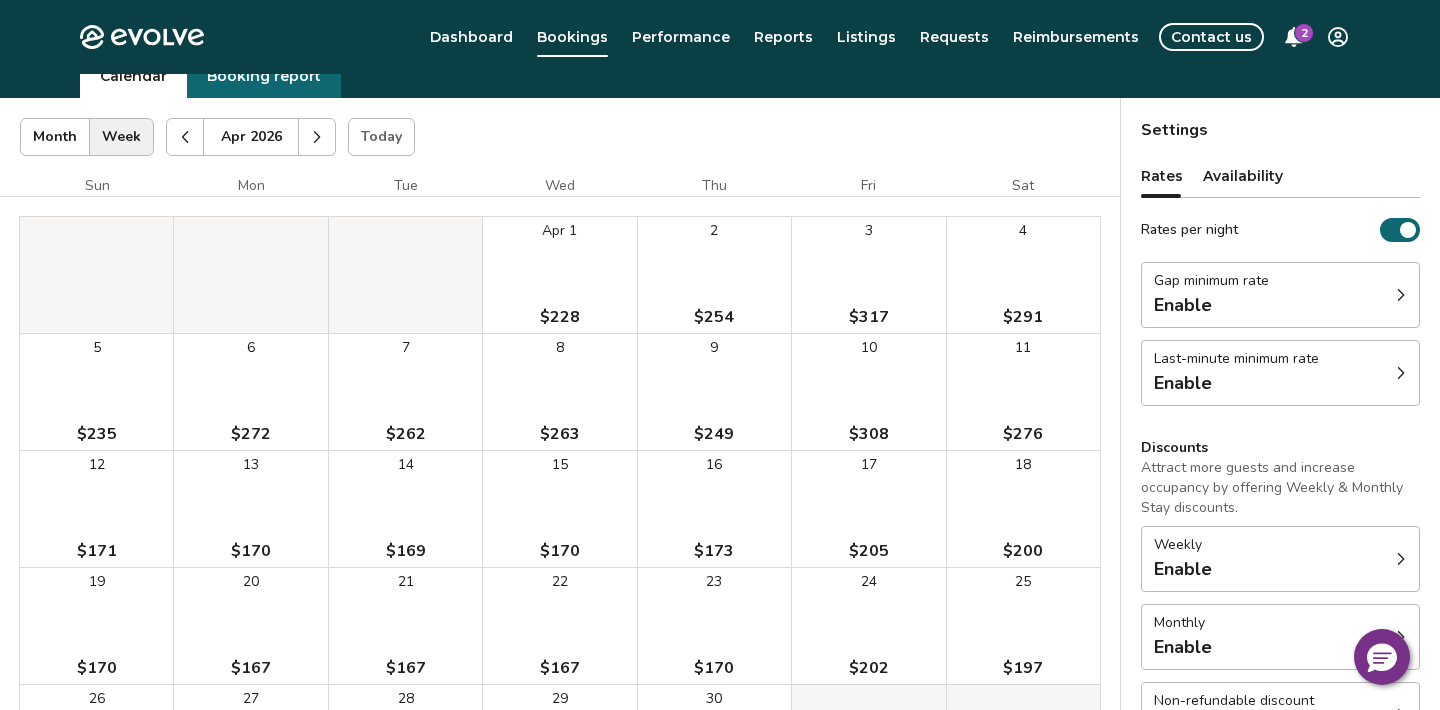 scroll, scrollTop: 0, scrollLeft: 0, axis: both 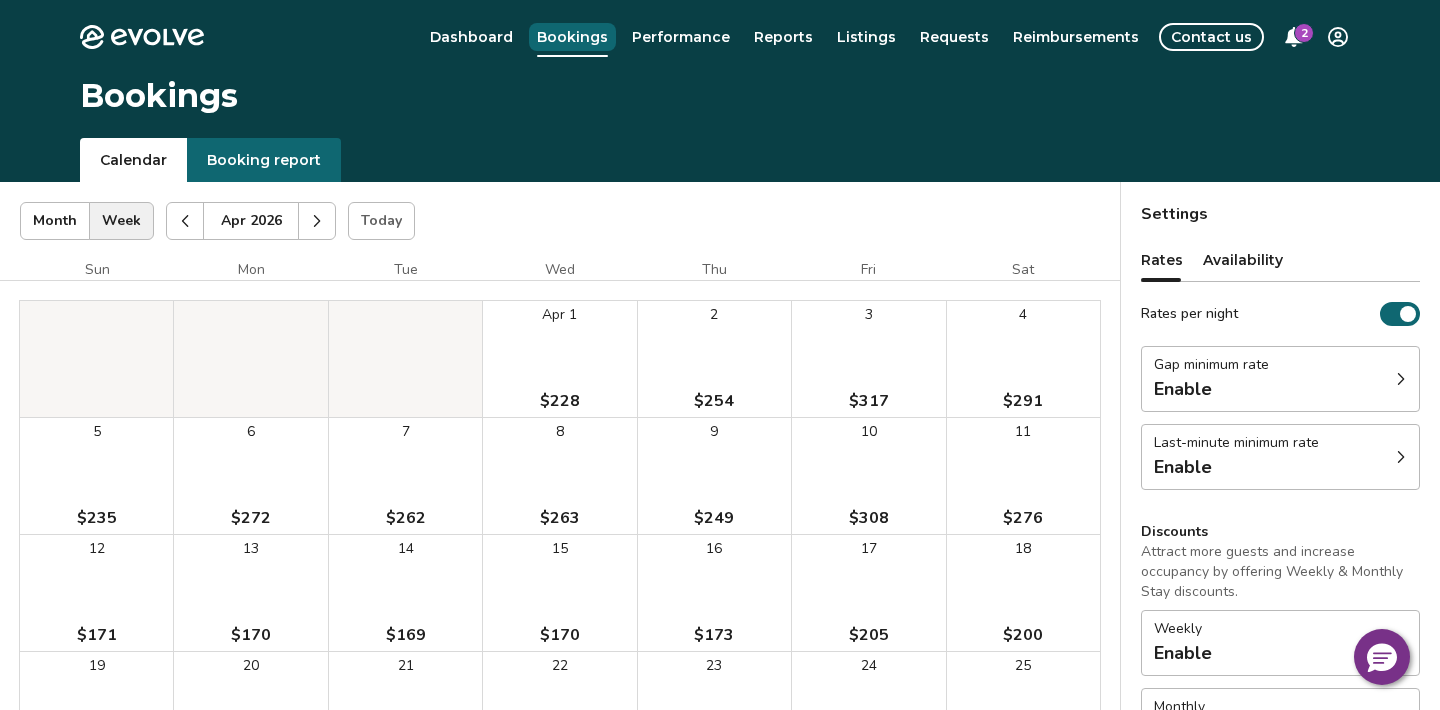 click on "Bookings" at bounding box center (572, 37) 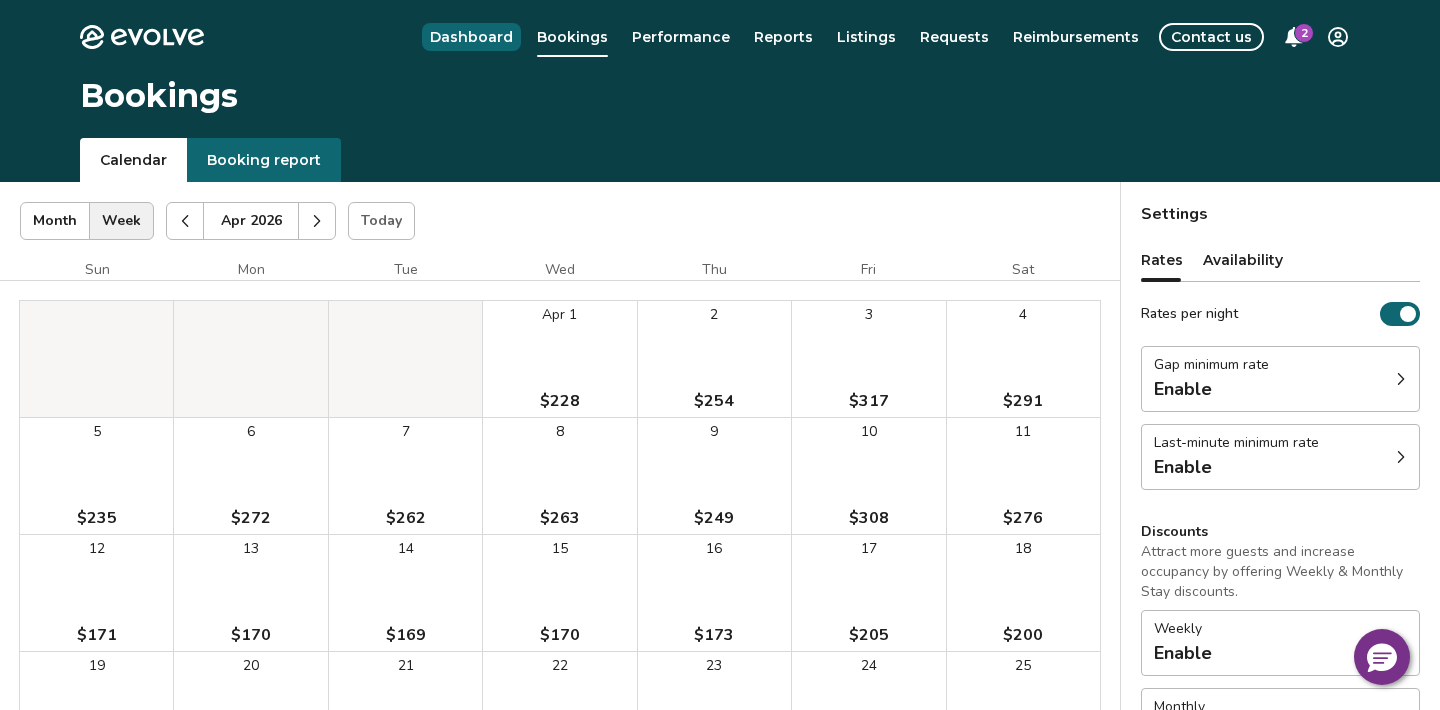 click on "Dashboard" at bounding box center [471, 37] 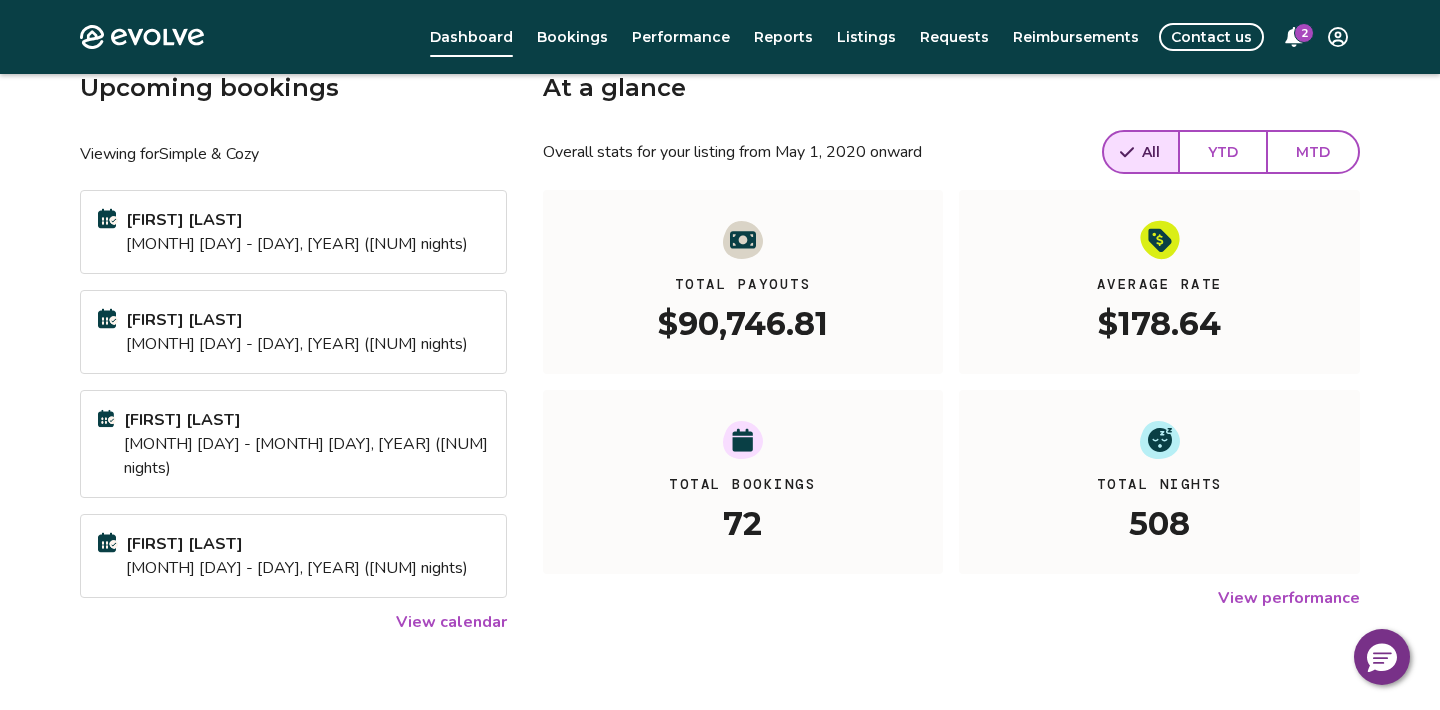 scroll, scrollTop: 0, scrollLeft: 0, axis: both 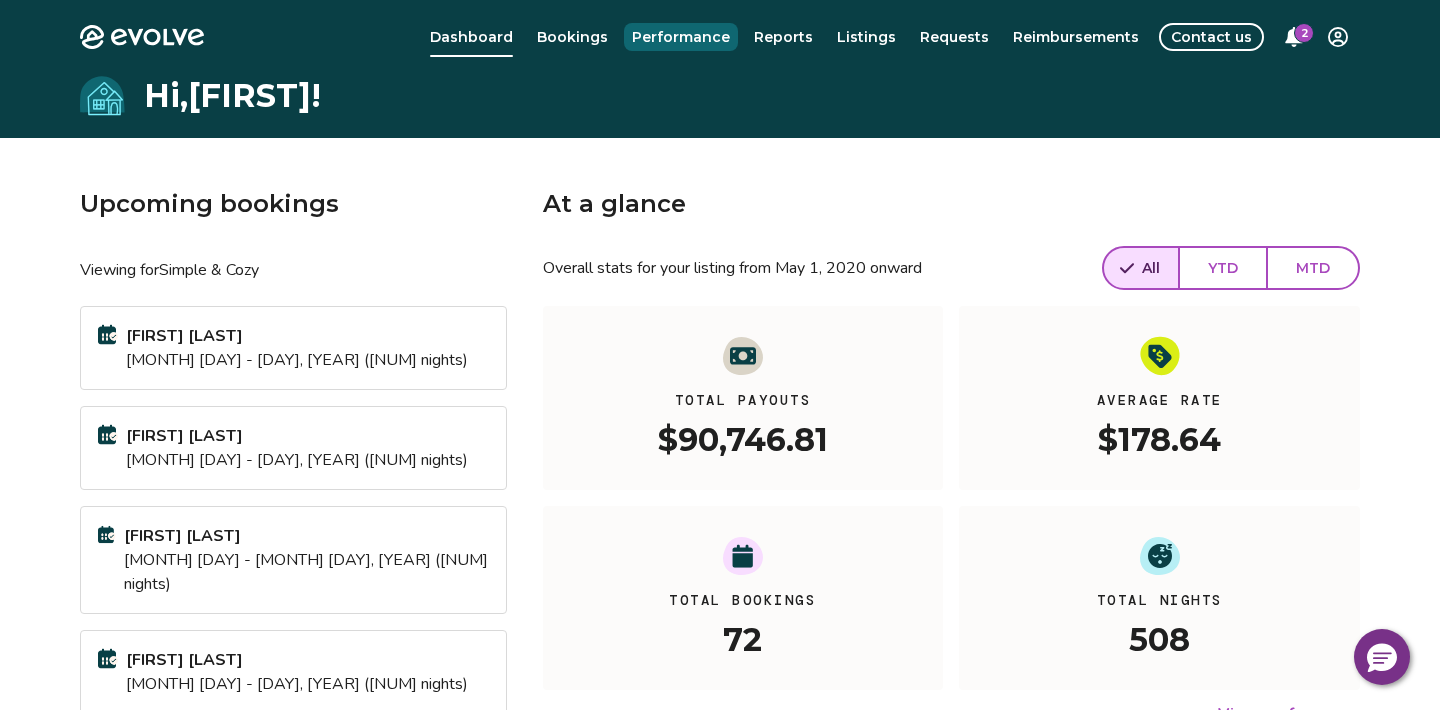 click on "Performance" at bounding box center (681, 37) 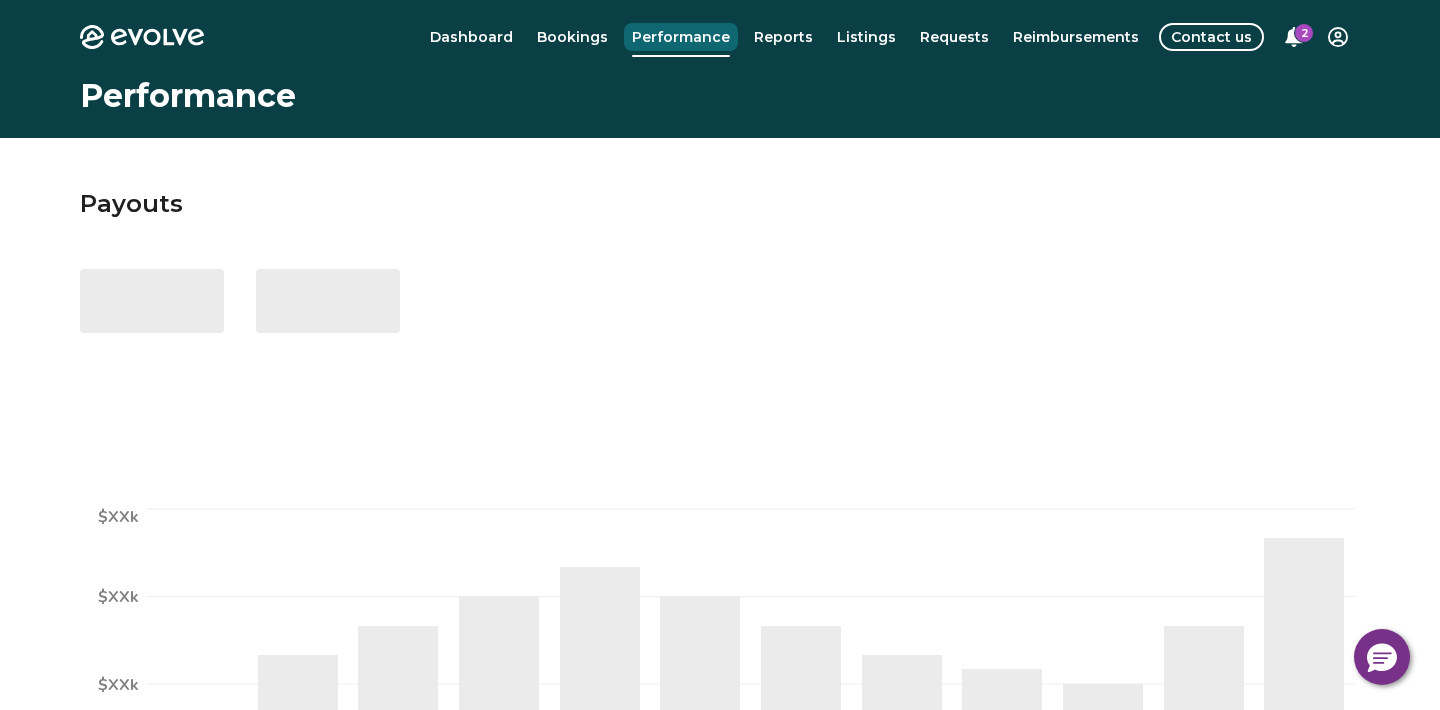 select on "****" 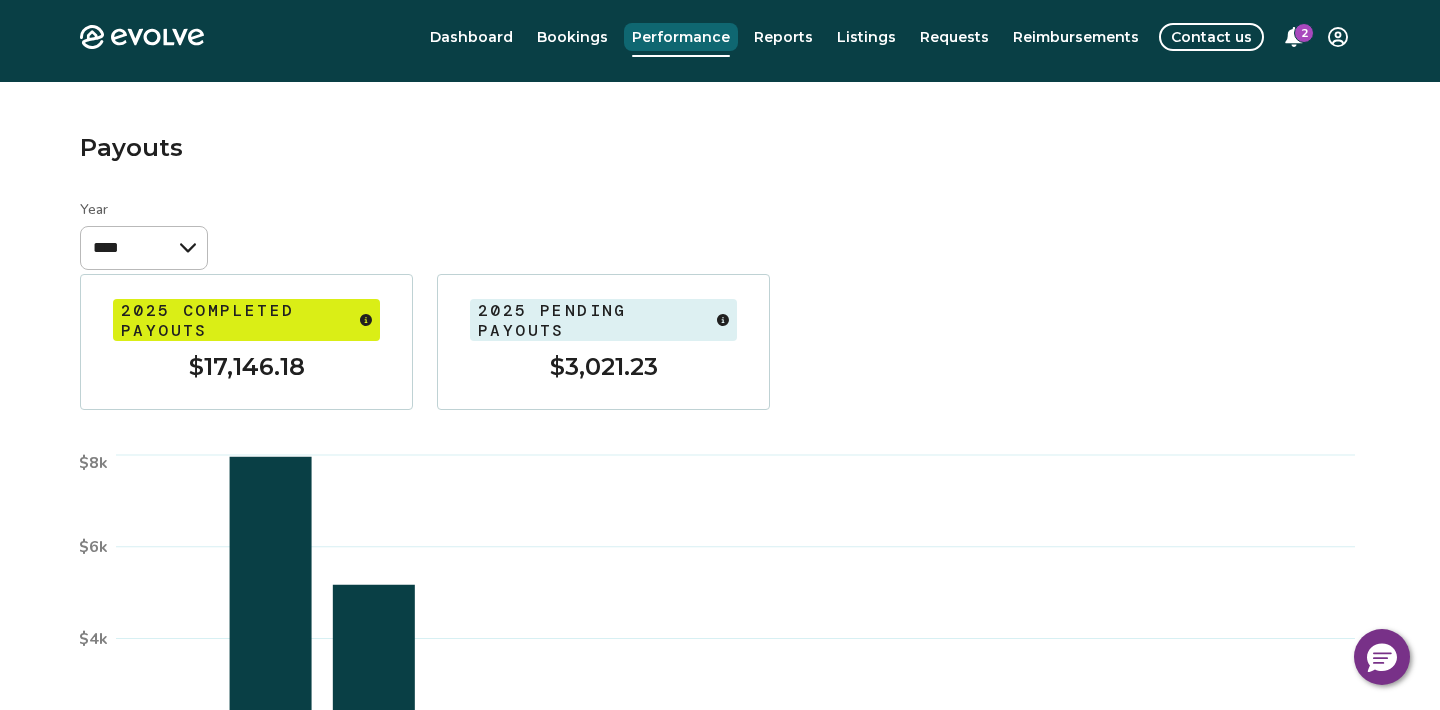 scroll, scrollTop: 0, scrollLeft: 0, axis: both 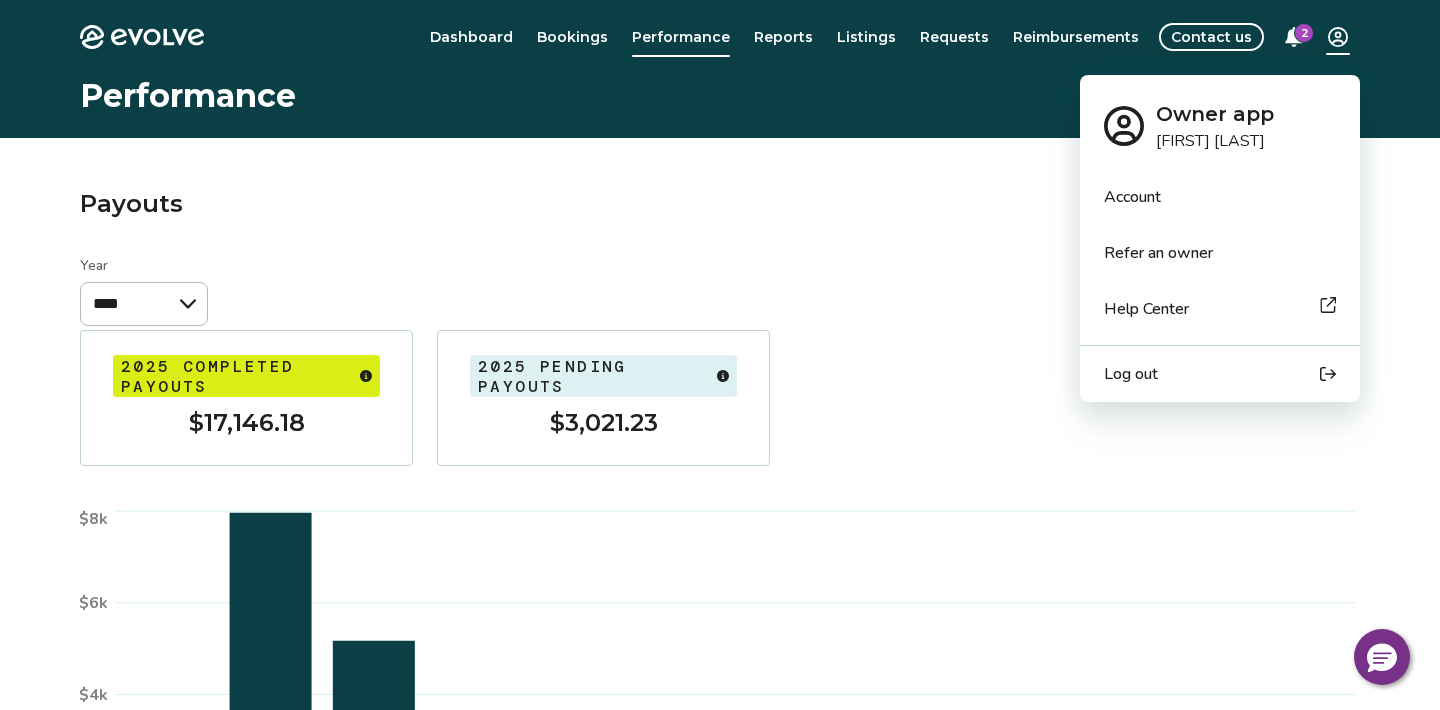 click on "Evolve Dashboard Bookings Performance Reports Listings Requests Reimbursements Contact us 2 Performance Payouts Year   **** **** **** **** **** **** Jan Feb Mar Apr May Jun Jul Aug Sep Oct Nov Dec $0 $2k $4k $6k $8k Completed payout Pending payout View payouts breakdown 2025 completed payouts $17,146.18 2025 pending payouts $3,021.23 © 2013-Present Evolve Vacation Rental Network Privacy Policy | Terms of Service
$0 Owner app Jill   Harding Account Refer an owner Help Center Log out" at bounding box center (720, 572) 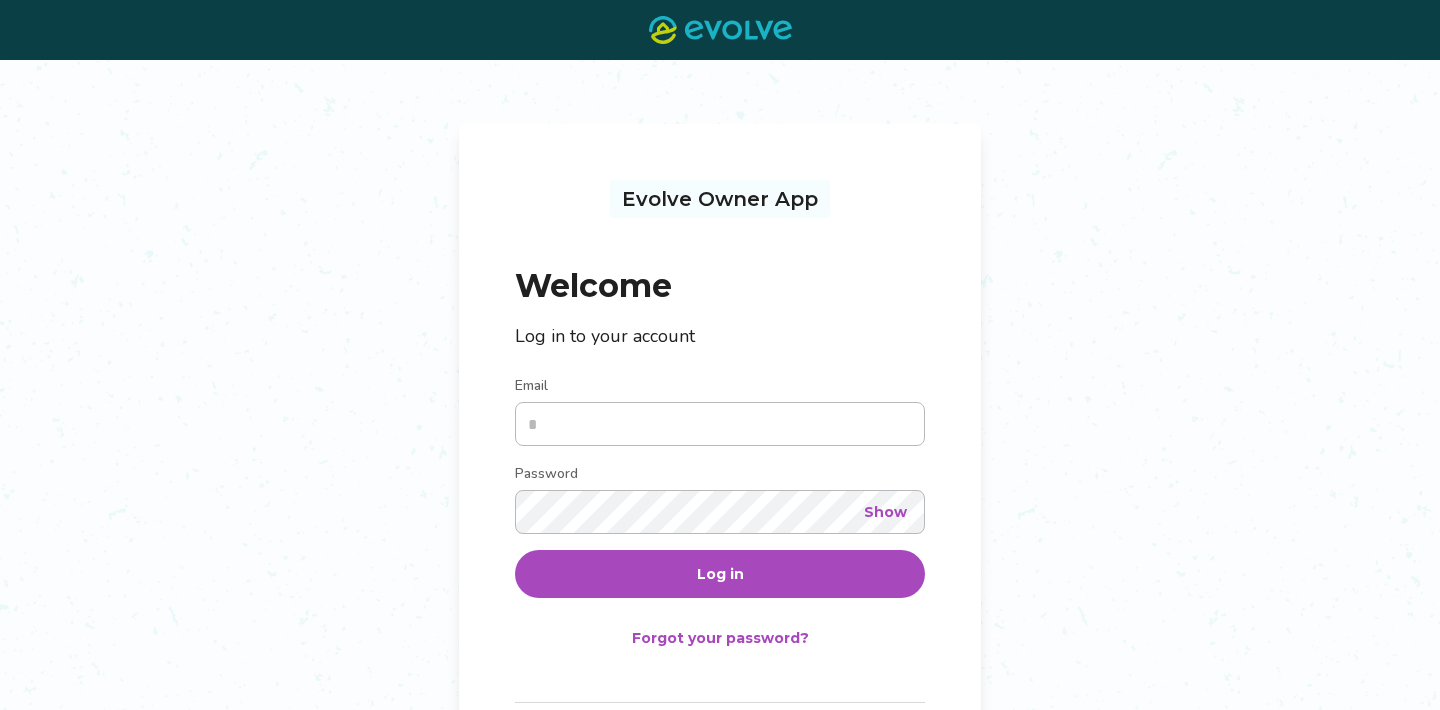 scroll, scrollTop: 0, scrollLeft: 0, axis: both 